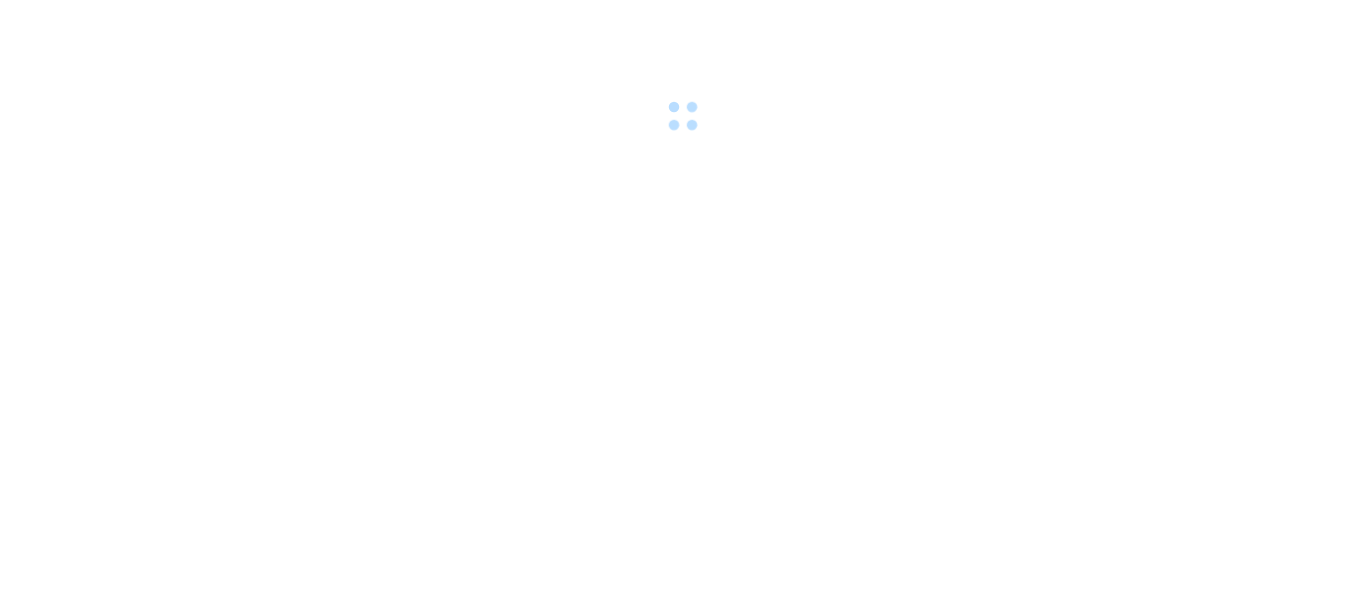 scroll, scrollTop: 0, scrollLeft: 0, axis: both 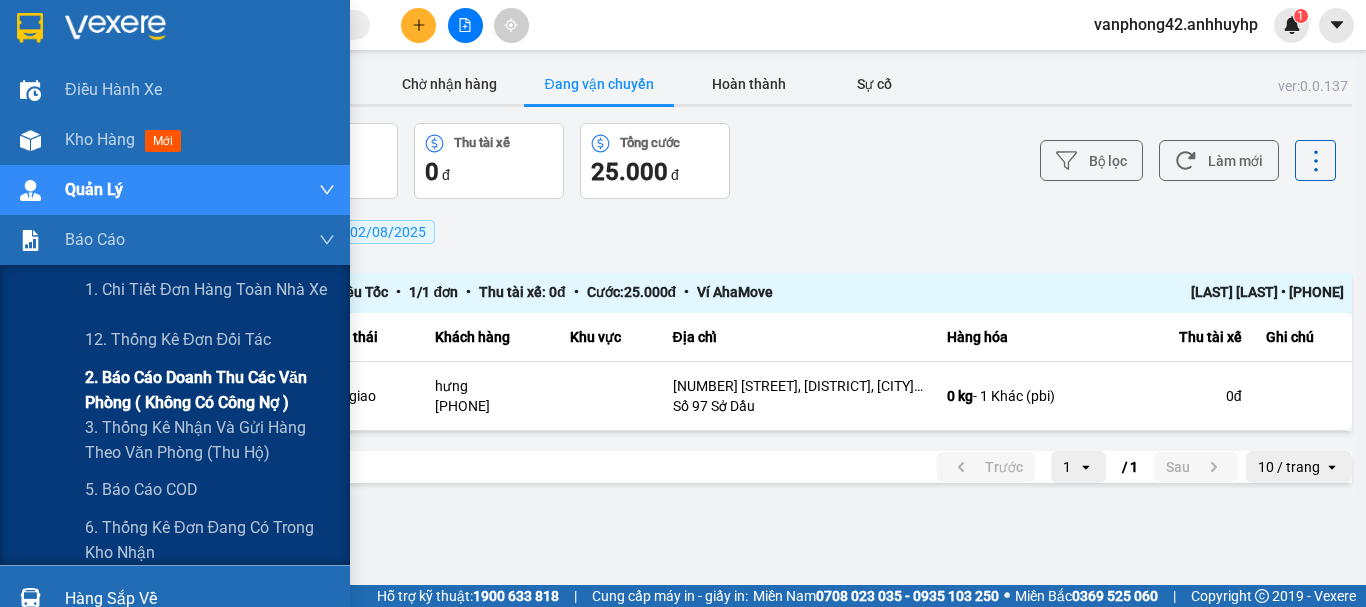 click on "2. Báo cáo doanh thu các văn phòng ( không có công nợ )" at bounding box center [210, 390] 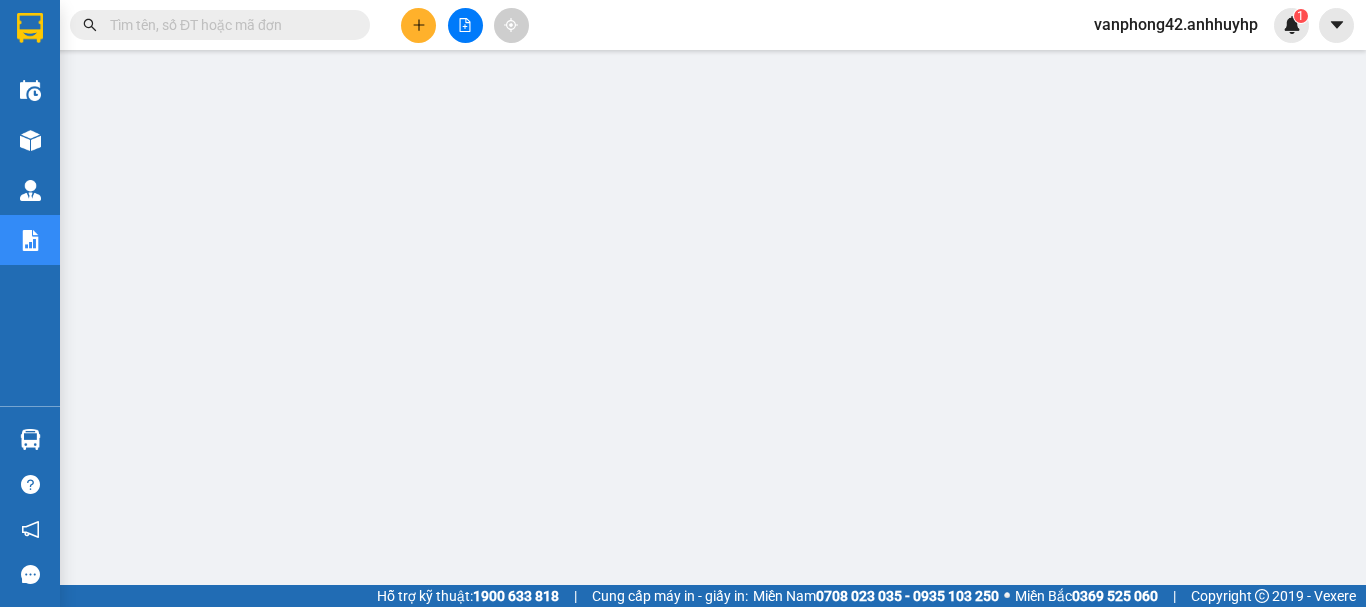 click at bounding box center (228, 25) 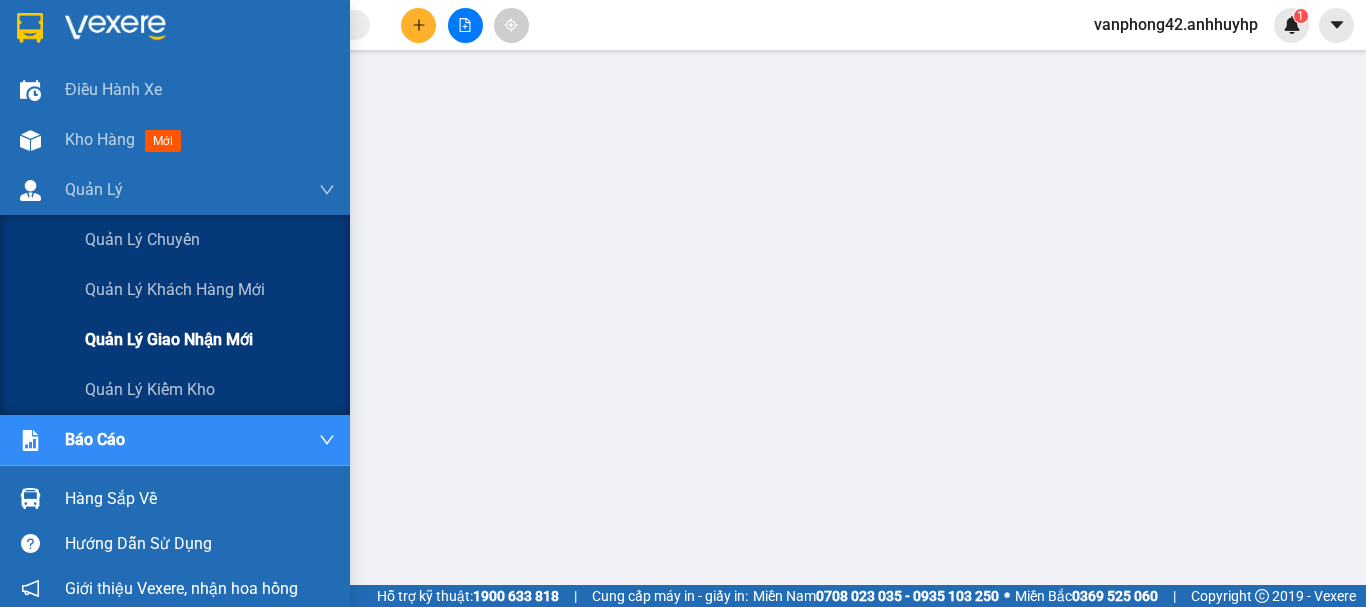 click on "Quản lý giao nhận mới" at bounding box center (169, 339) 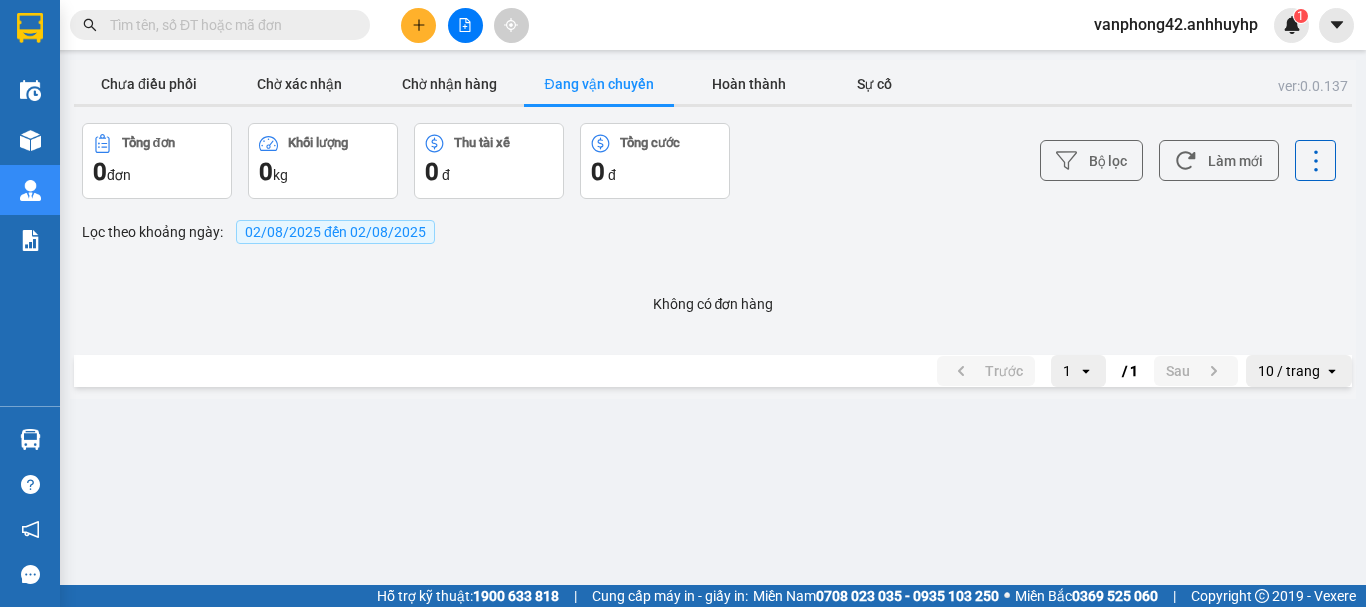 click on "02/08/2025 đến 02/08/2025" at bounding box center [335, 232] 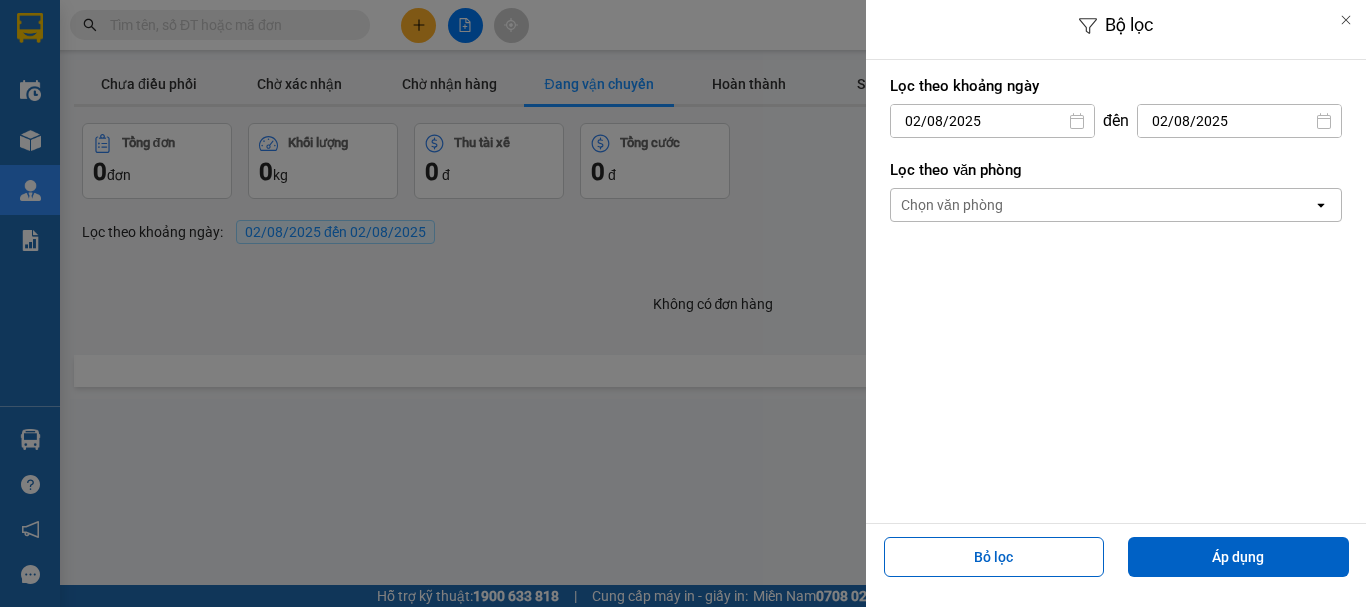 click on "02/08/2025" at bounding box center (992, 121) 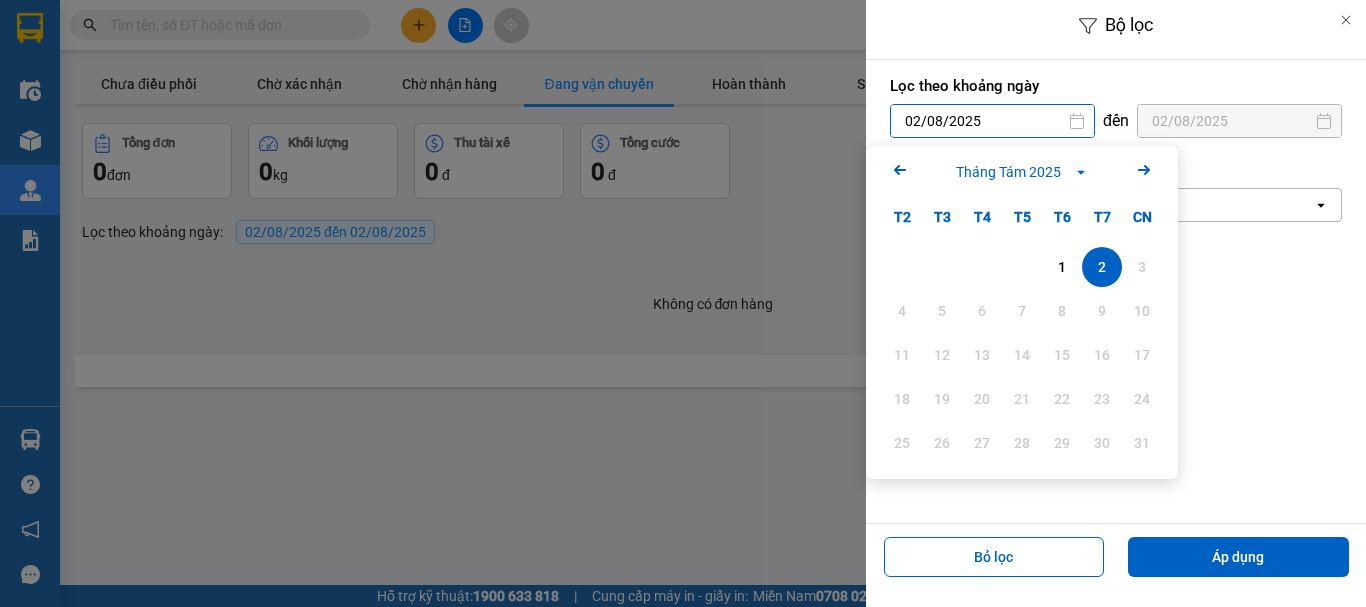 click on "02/08/2025" at bounding box center (992, 121) 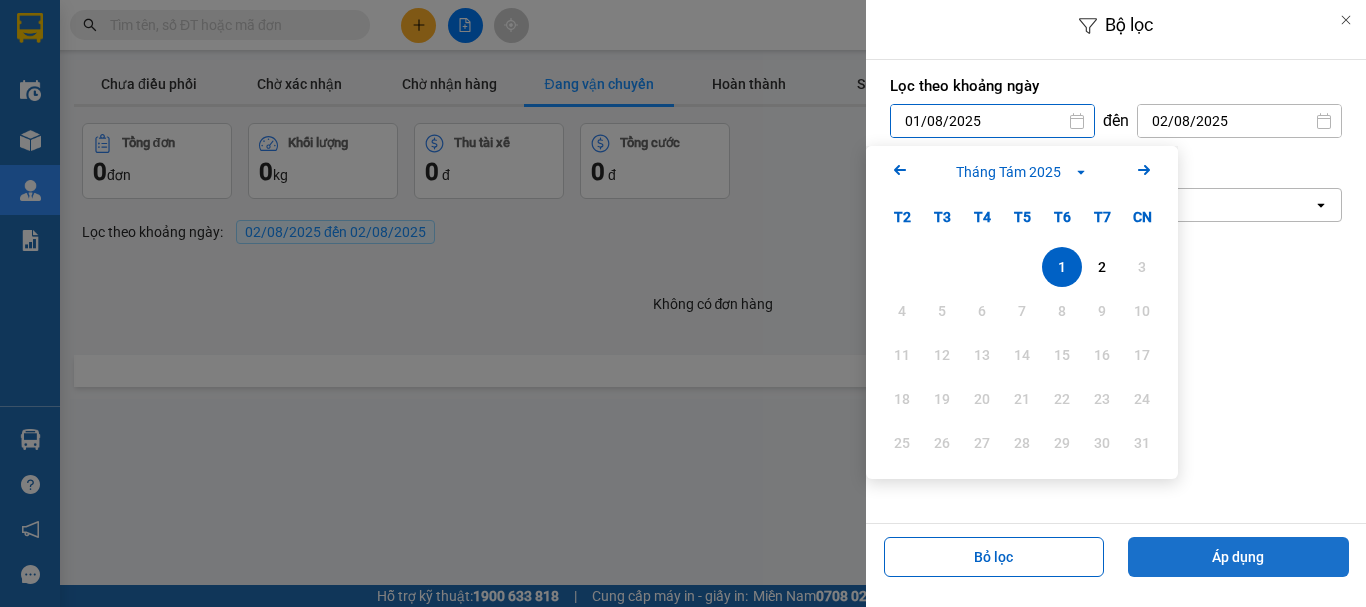 type on "01/08/2025" 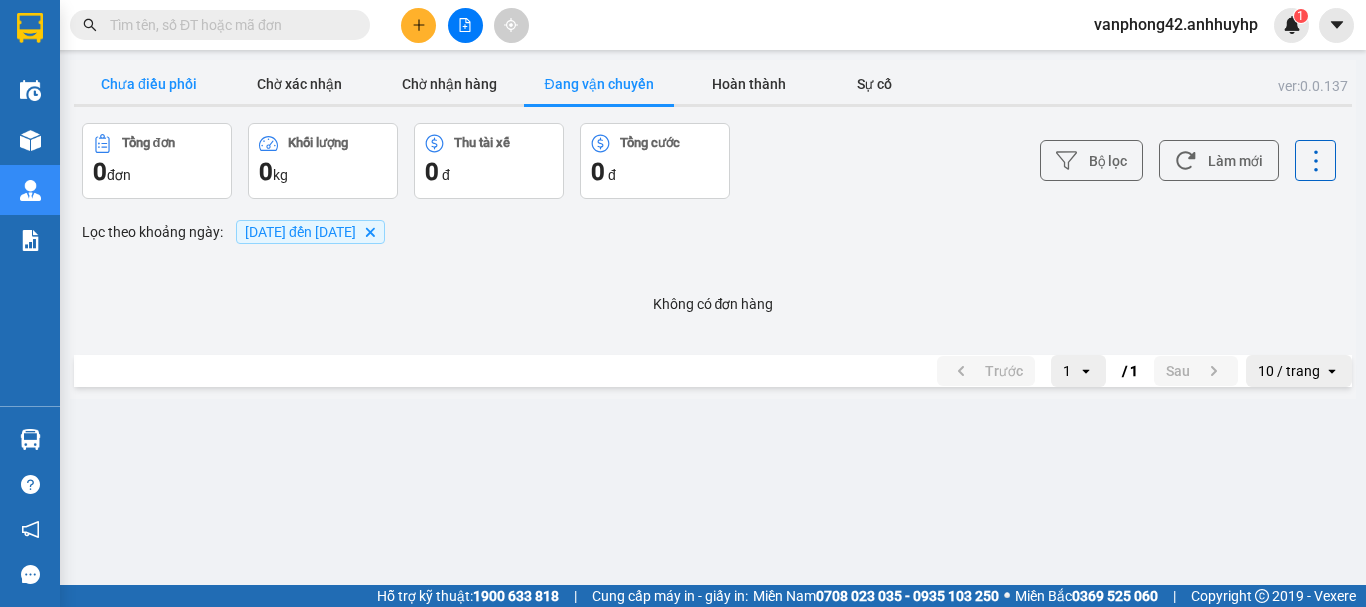 click on "Chưa điều phối" at bounding box center (149, 84) 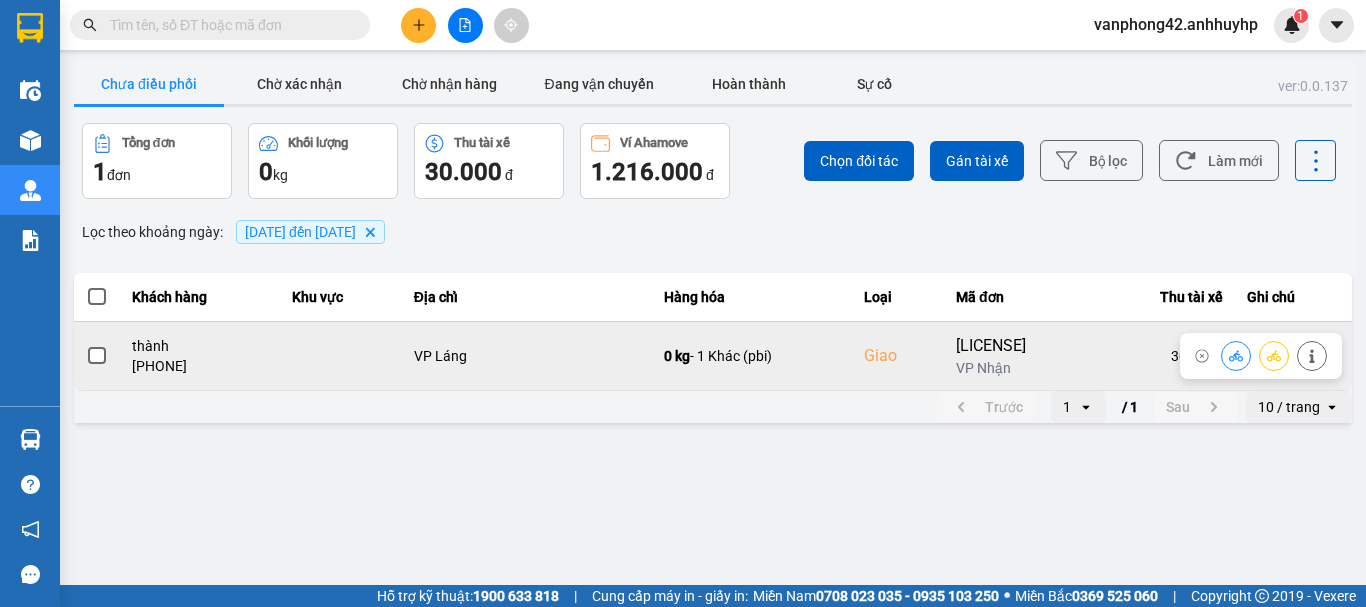 click at bounding box center (97, 356) 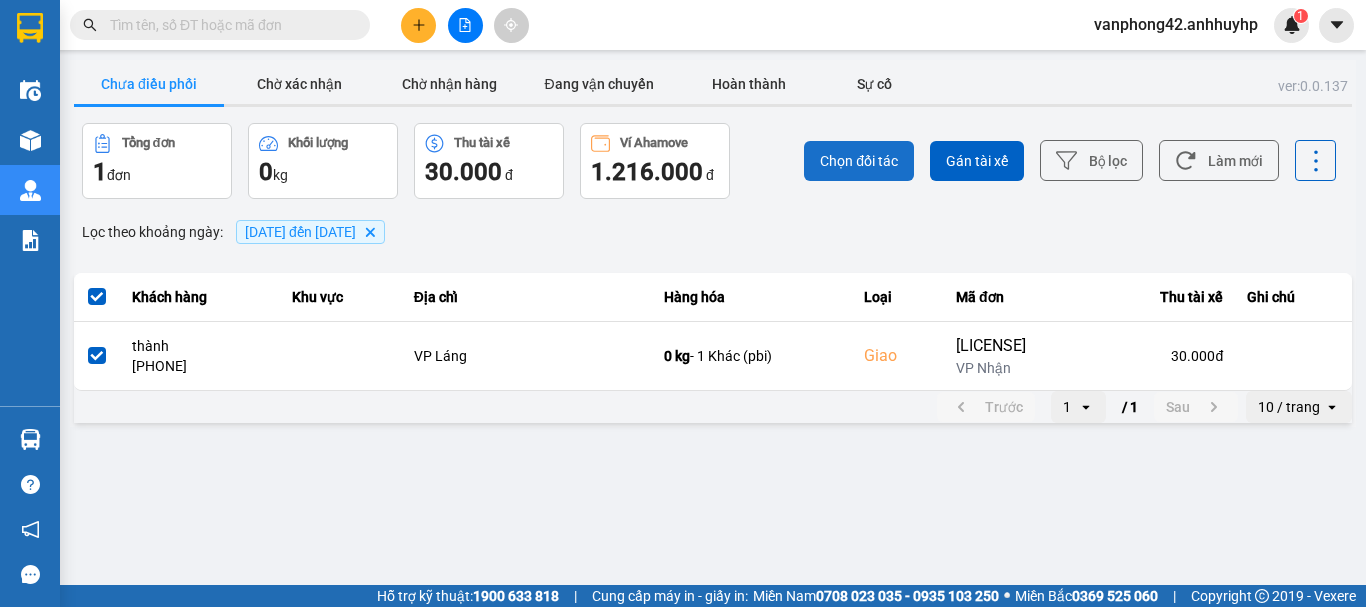 click on "Chọn đối tác" at bounding box center [859, 161] 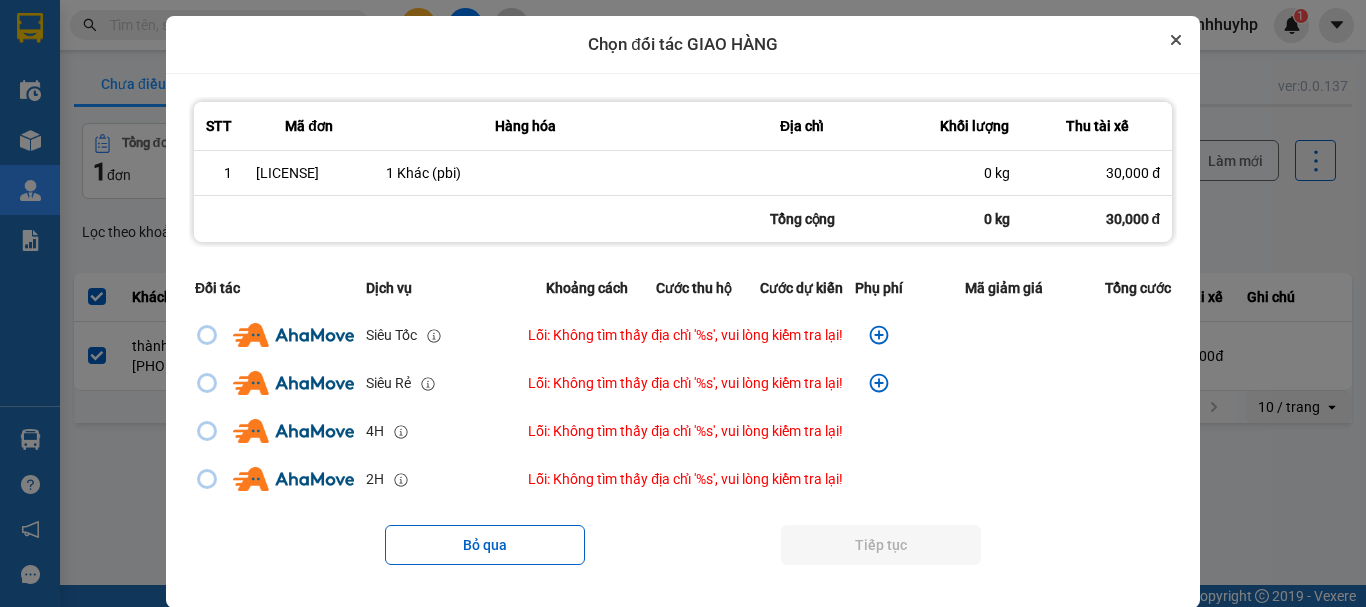 click 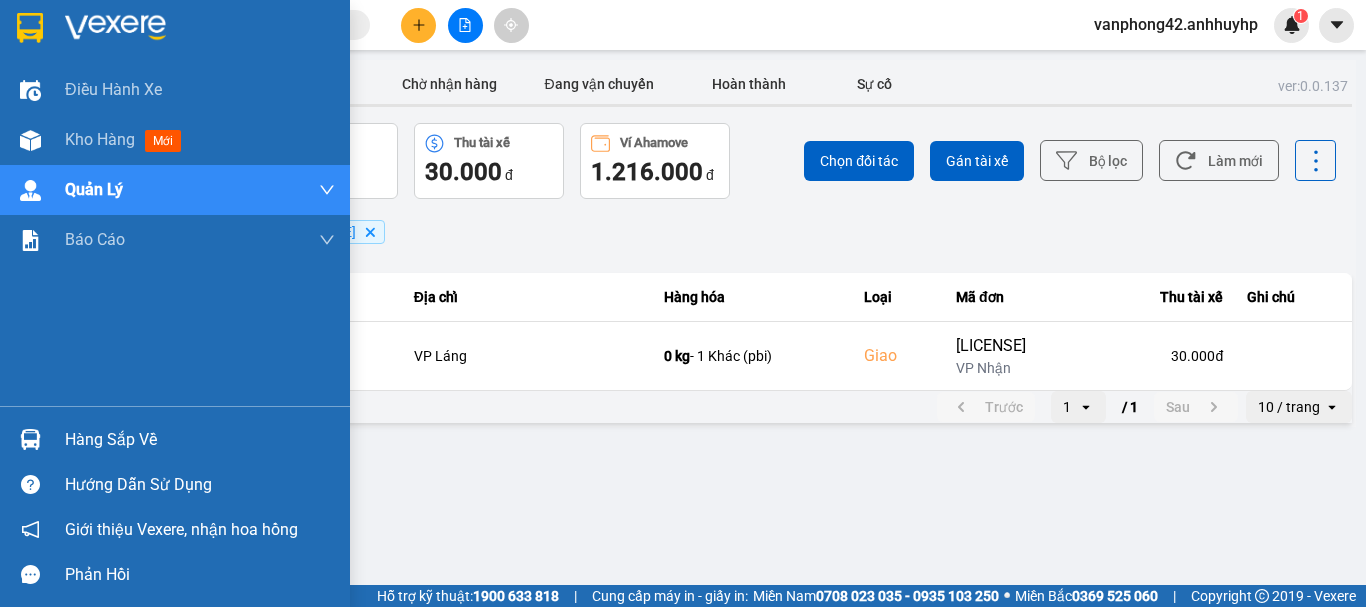click at bounding box center (30, 439) 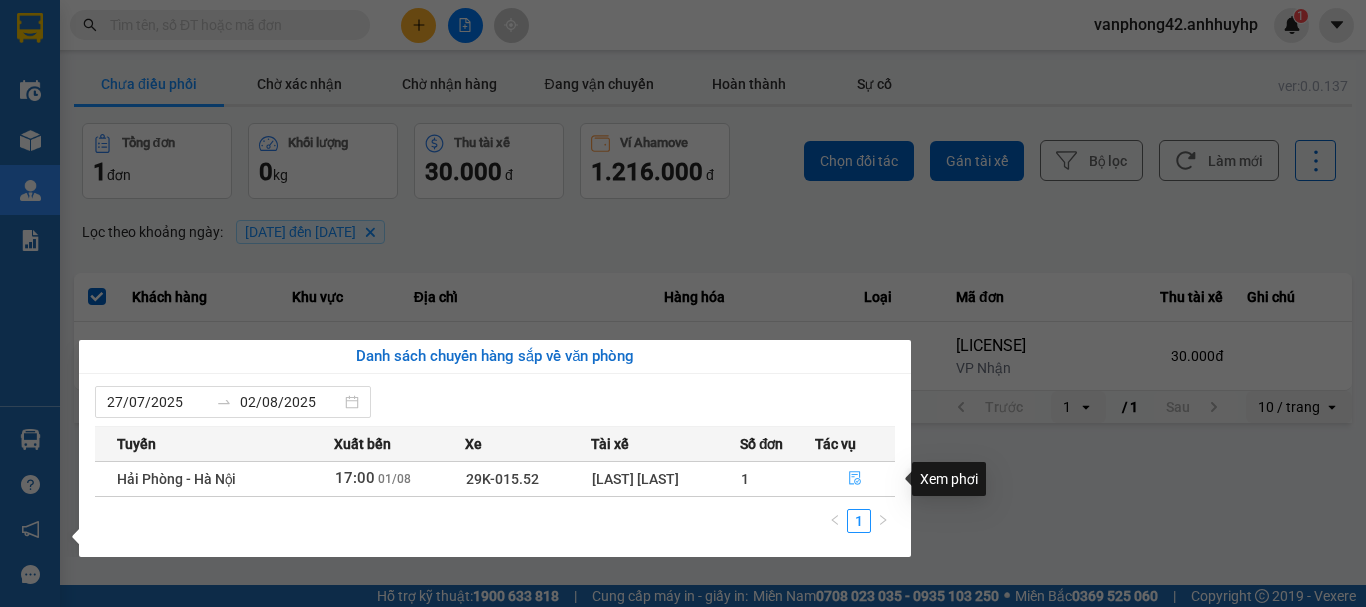 click 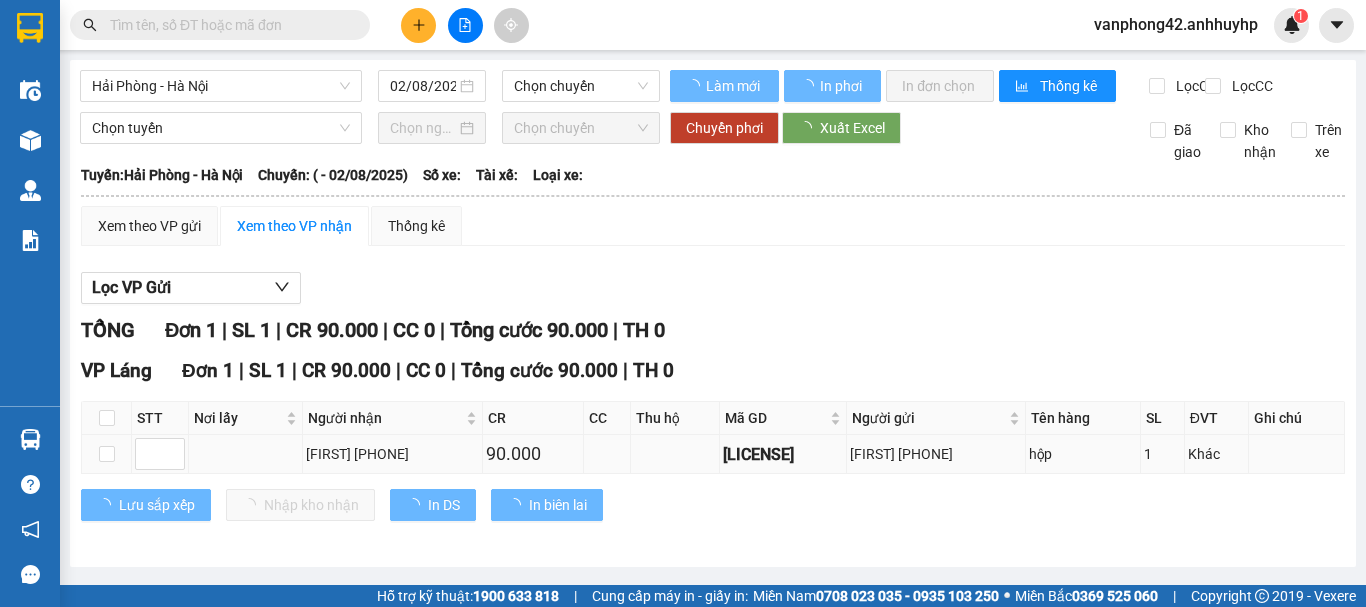 type on "01/08/2025" 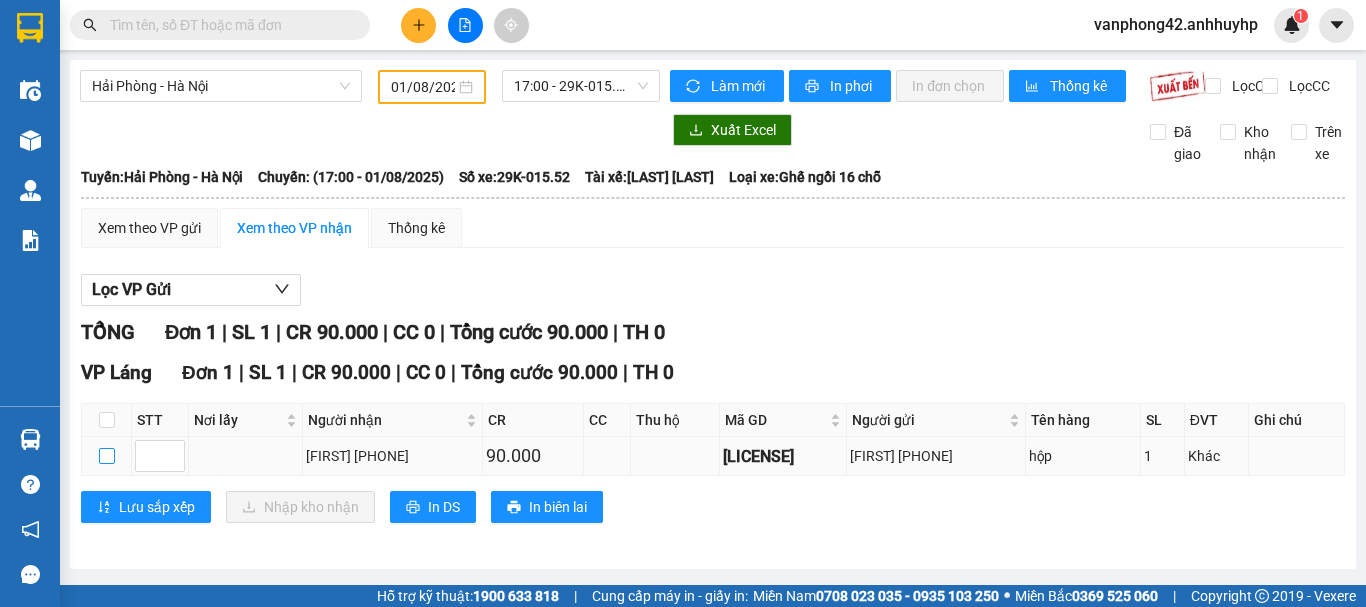 drag, startPoint x: 102, startPoint y: 471, endPoint x: 179, endPoint y: 462, distance: 77.52419 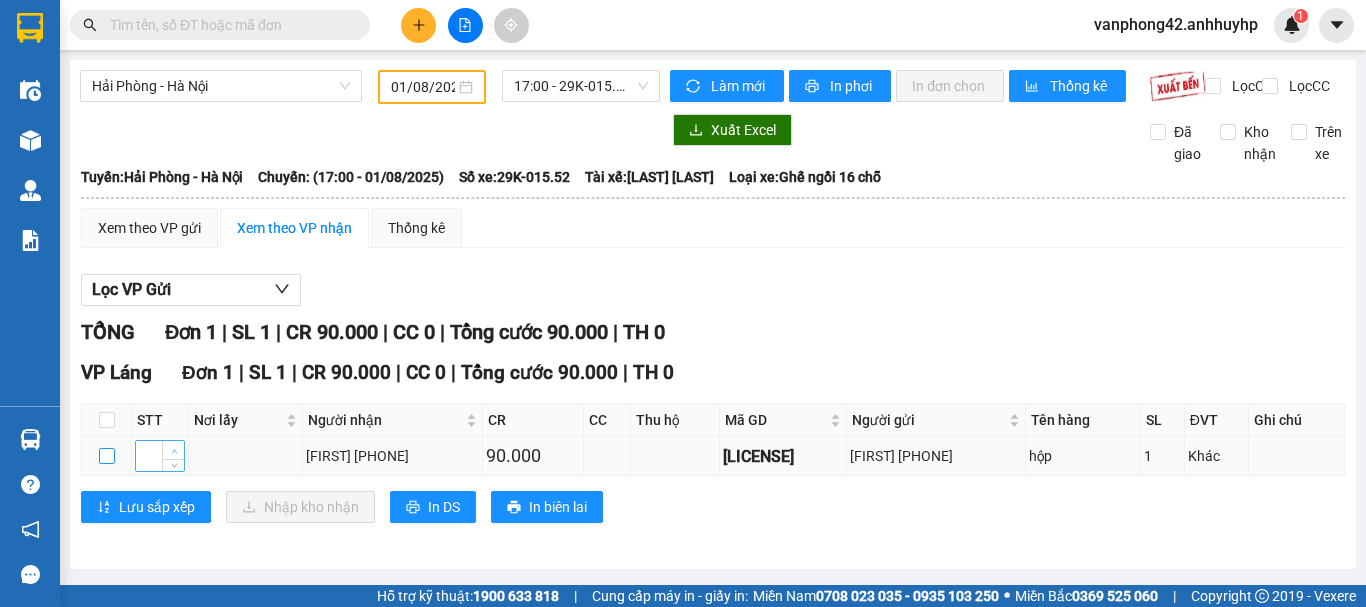 checkbox on "true" 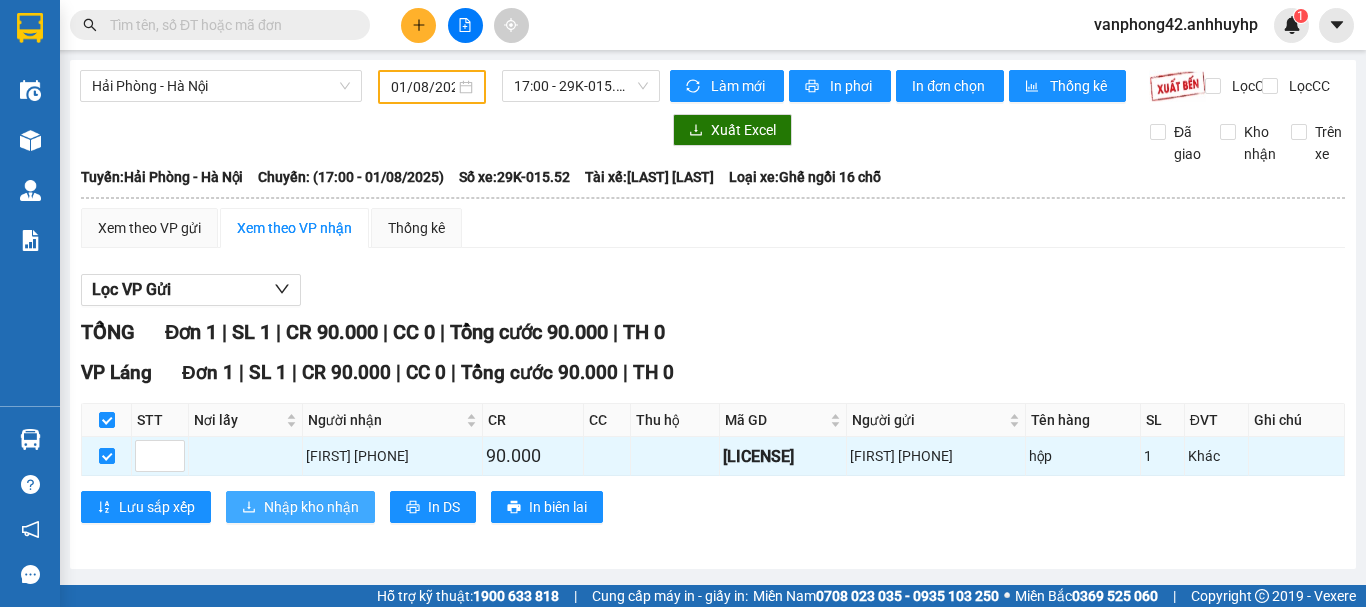 click on "Nhập kho nhận" at bounding box center [311, 507] 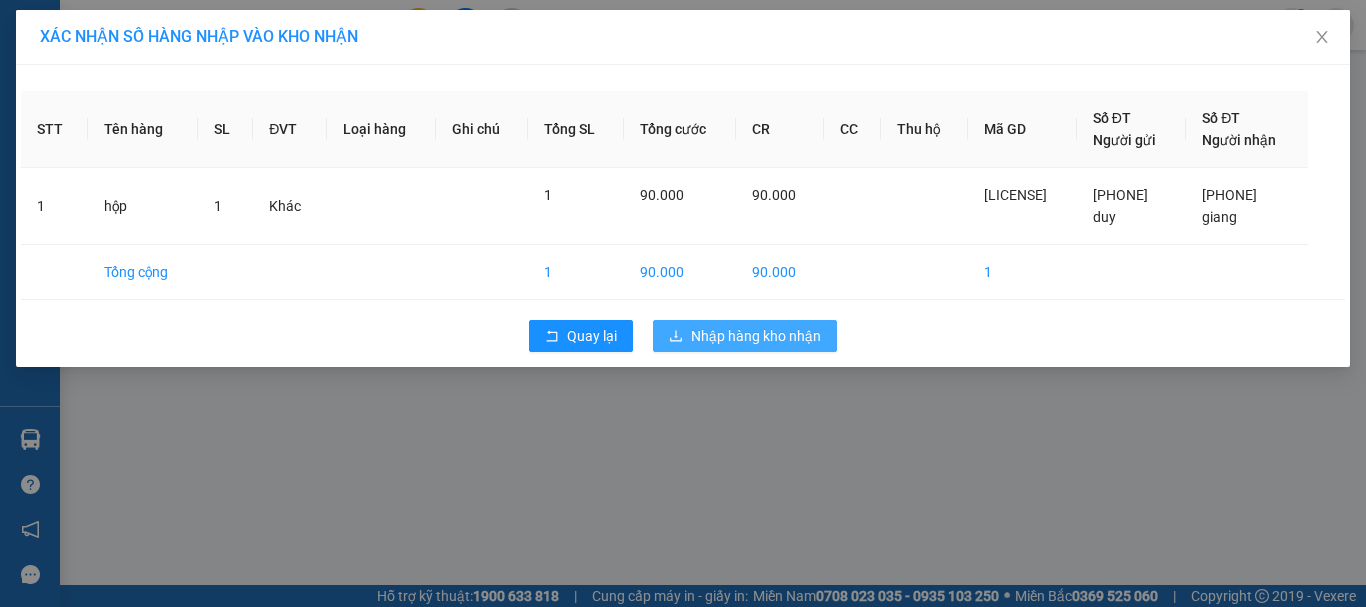 click on "Nhập hàng kho nhận" at bounding box center [745, 336] 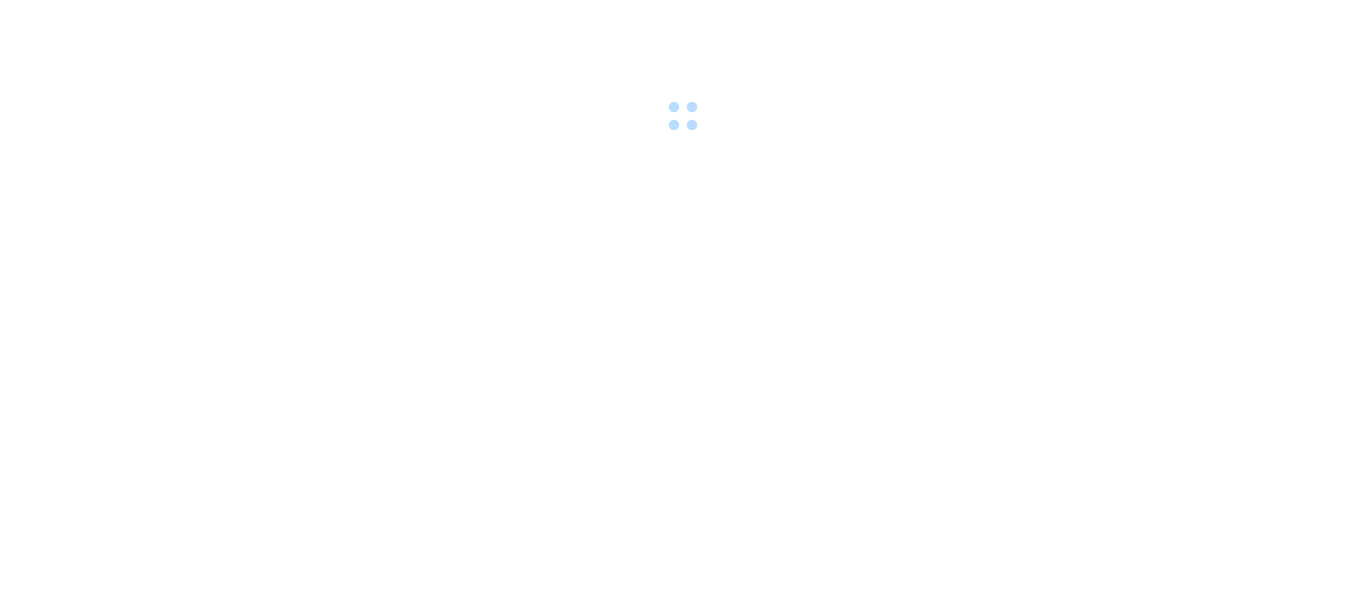 scroll, scrollTop: 0, scrollLeft: 0, axis: both 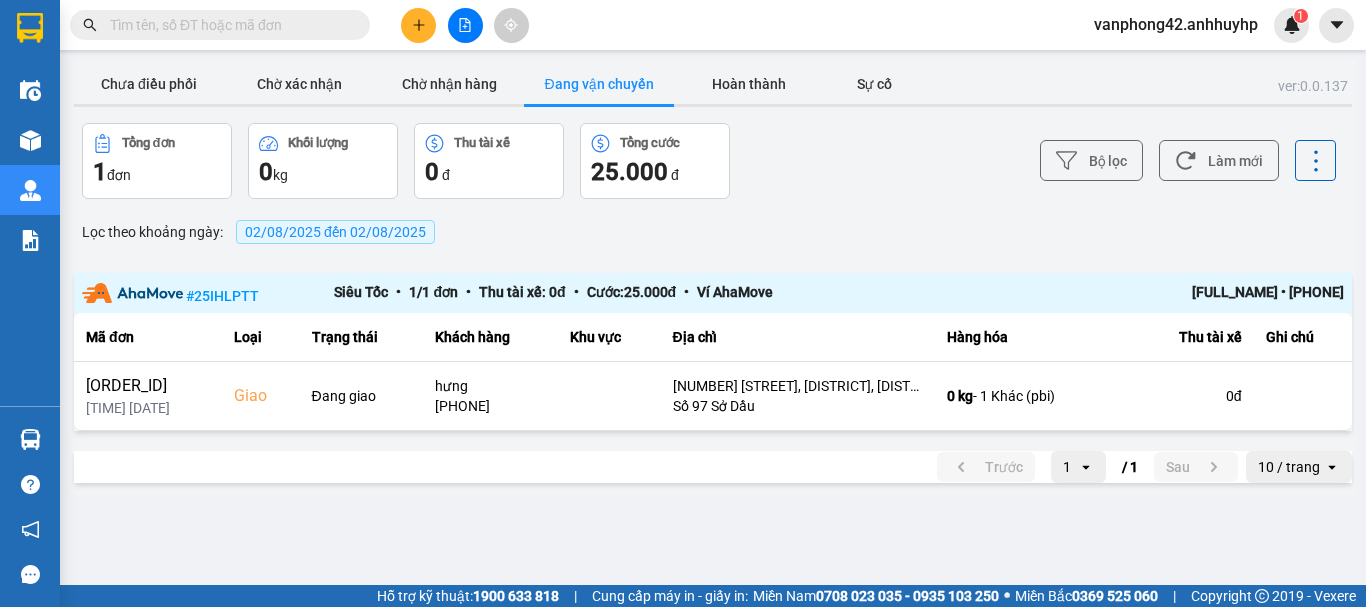 click at bounding box center (228, 25) 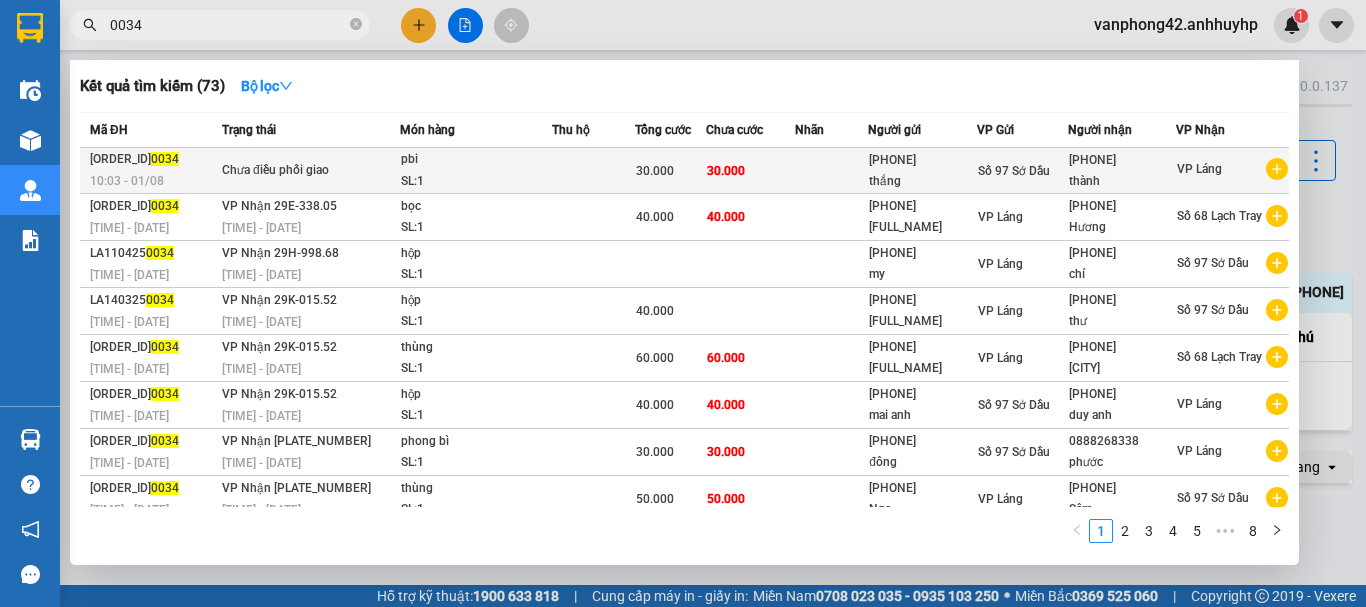 type on "0034" 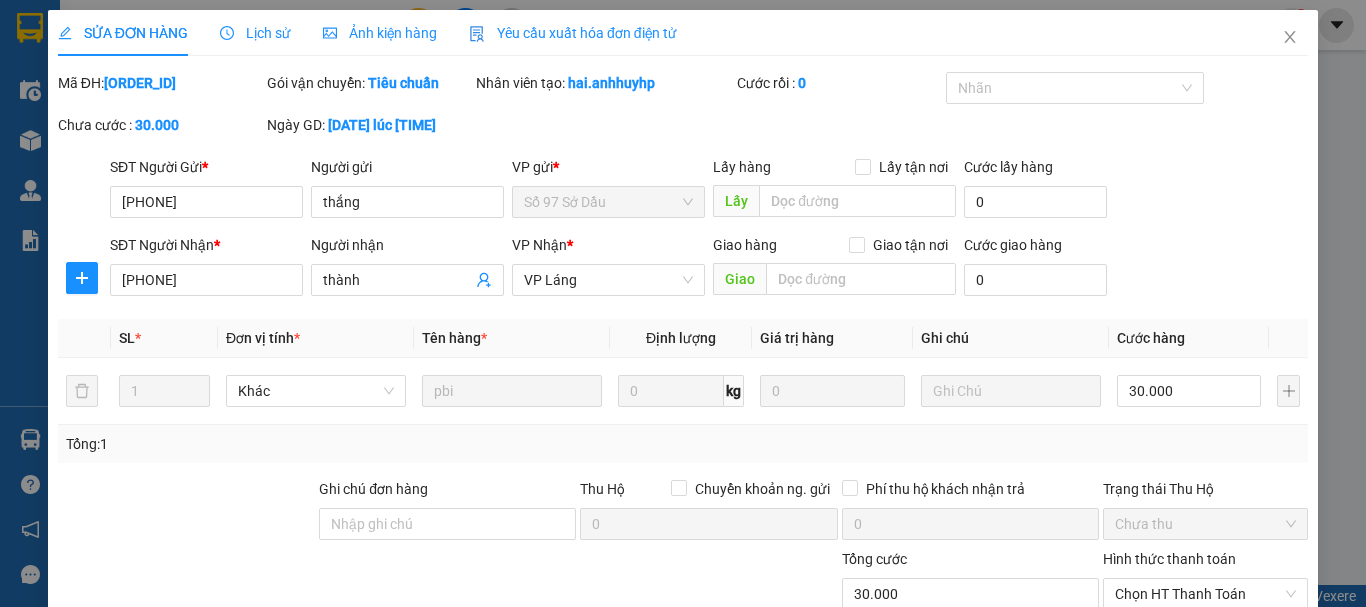 type on "[PHONE]" 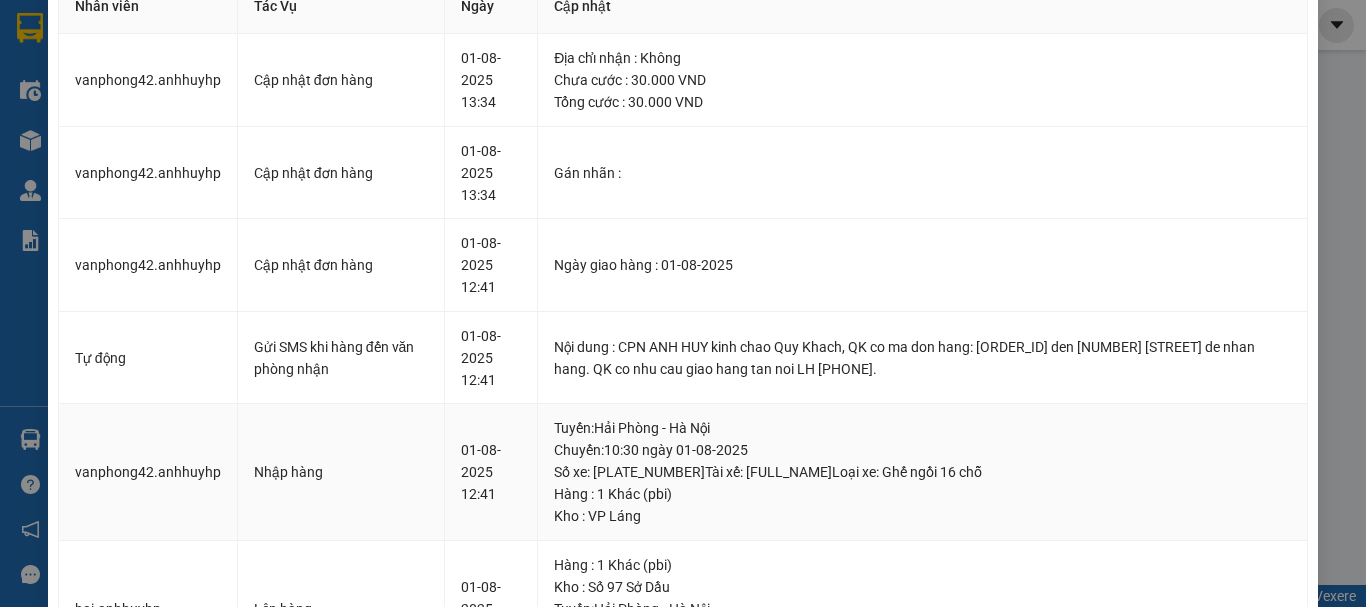 scroll, scrollTop: 0, scrollLeft: 0, axis: both 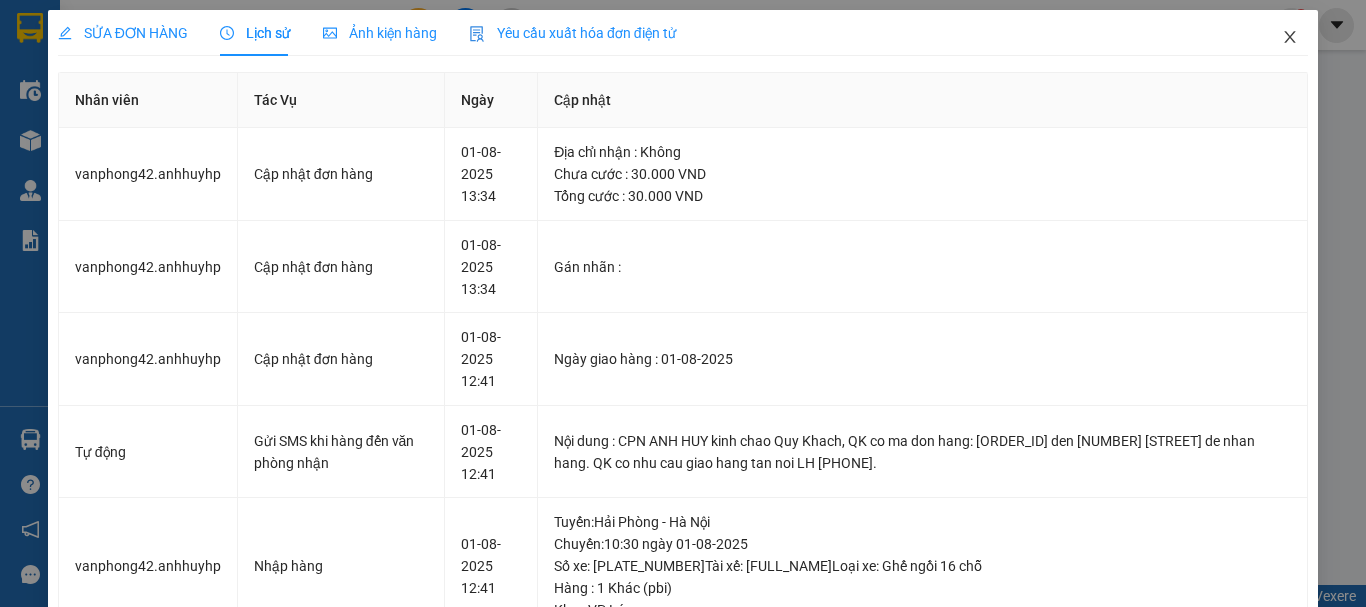 click at bounding box center (1290, 38) 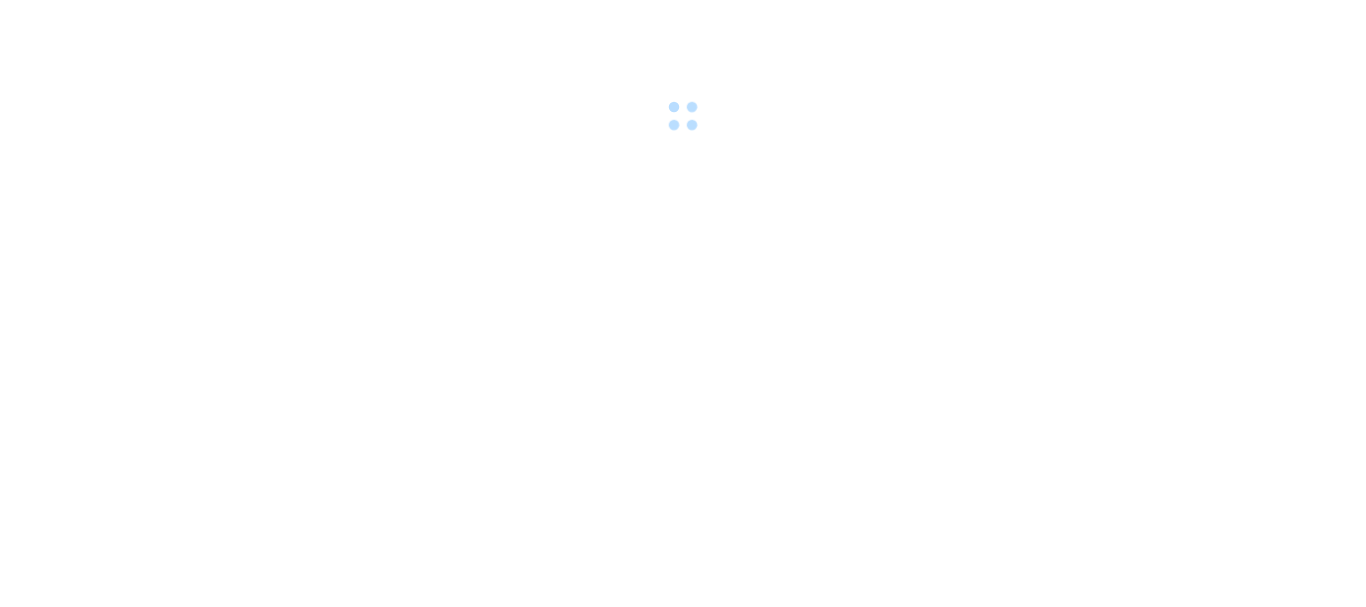 scroll, scrollTop: 0, scrollLeft: 0, axis: both 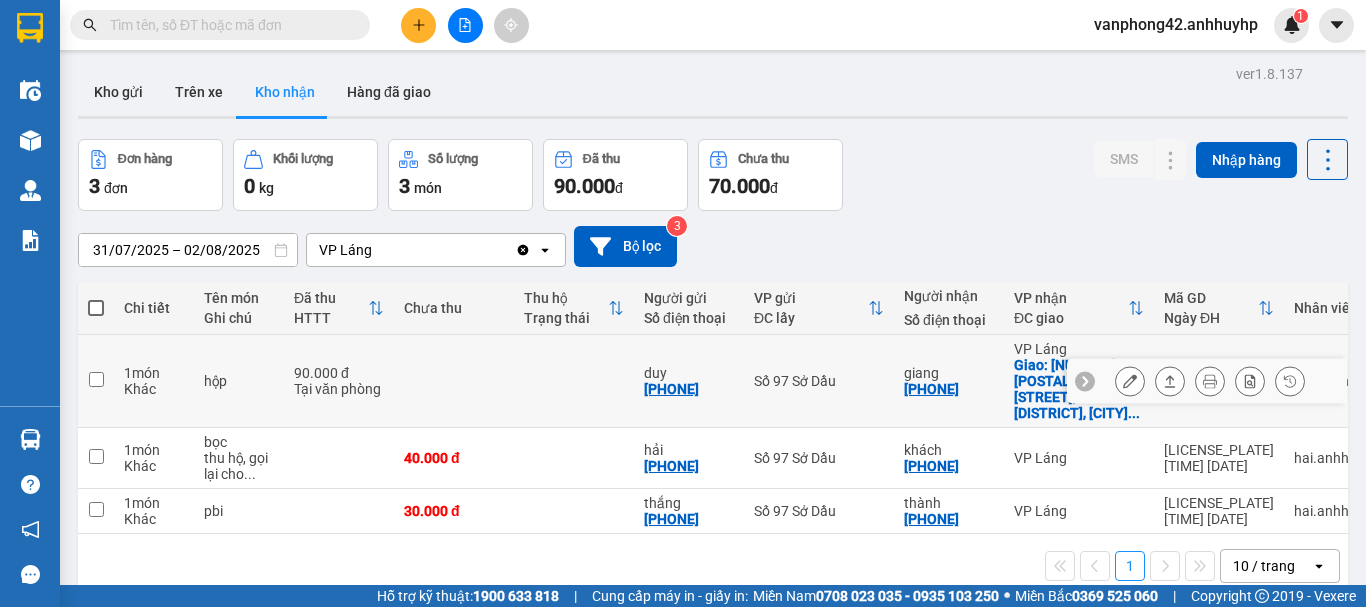 click at bounding box center [96, 379] 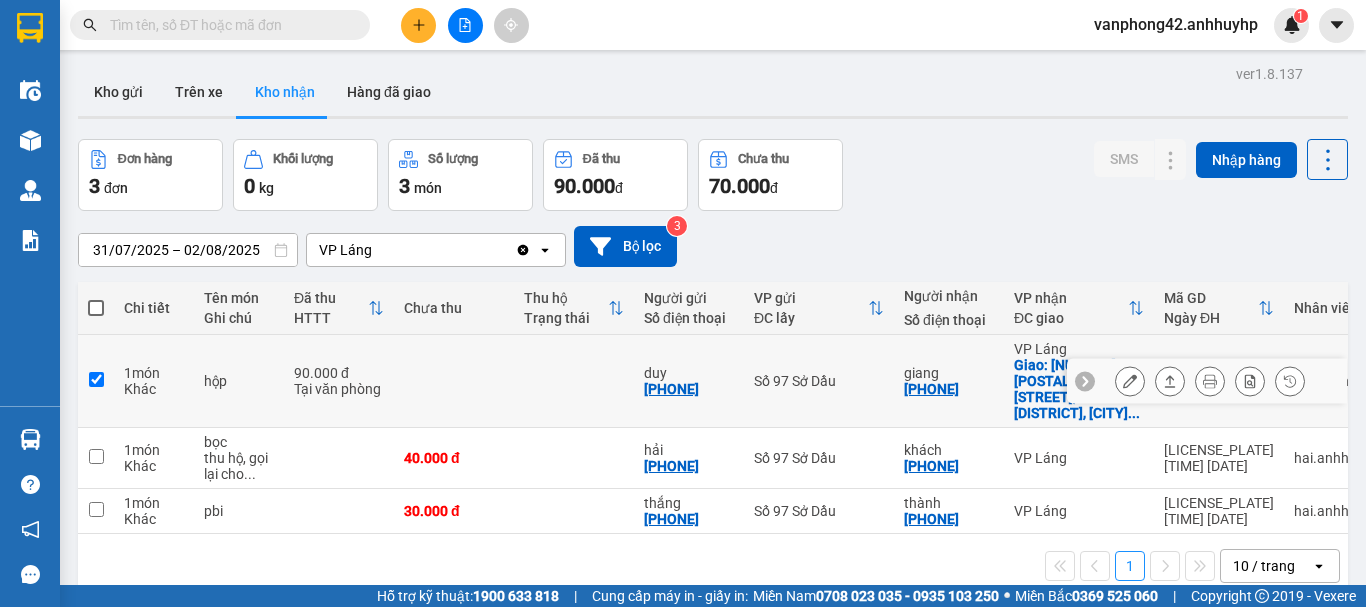 checkbox on "true" 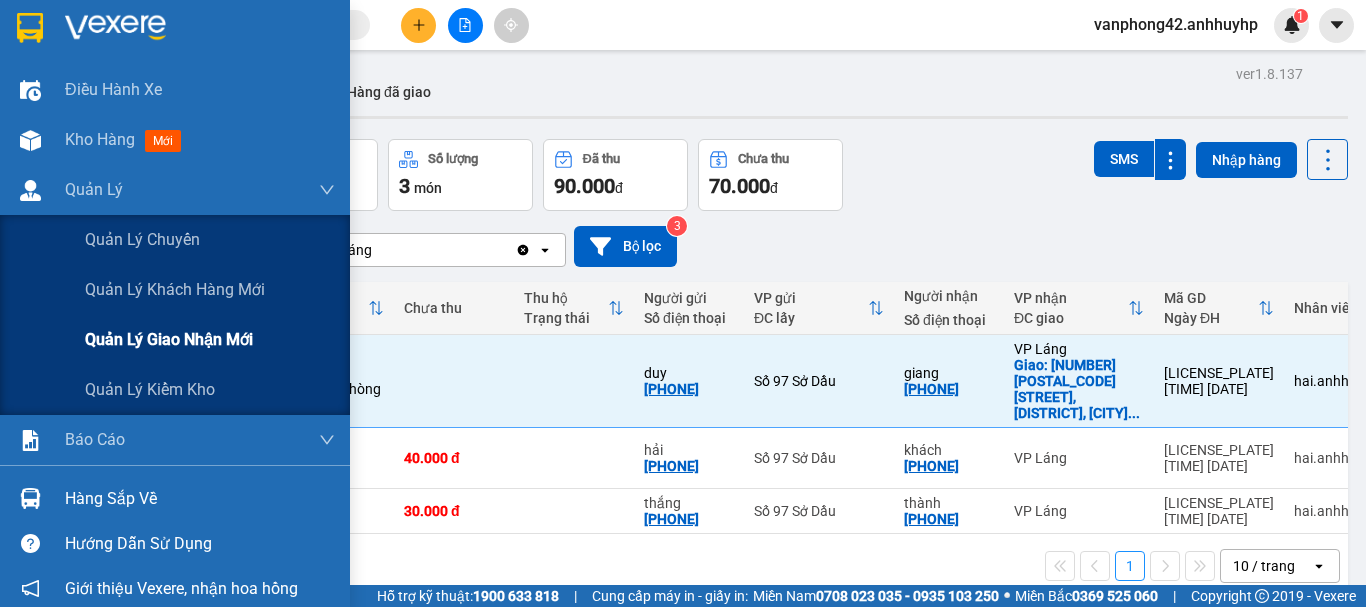 click on "Quản lý giao nhận mới" at bounding box center [169, 339] 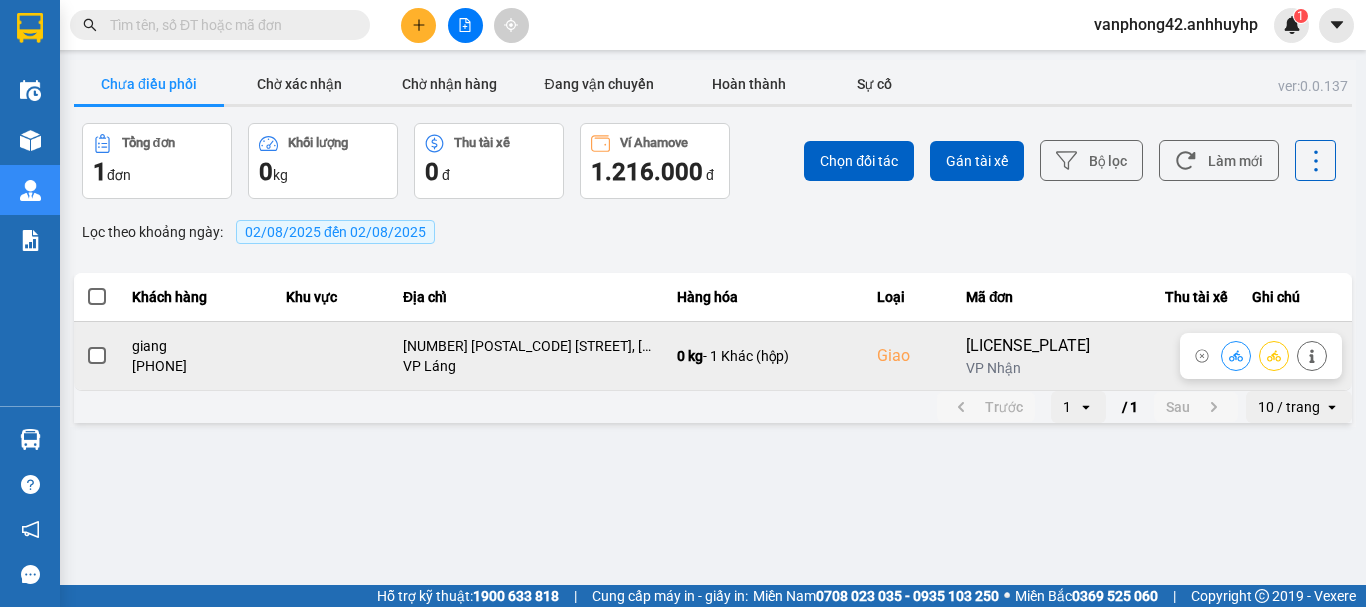 click at bounding box center (97, 356) 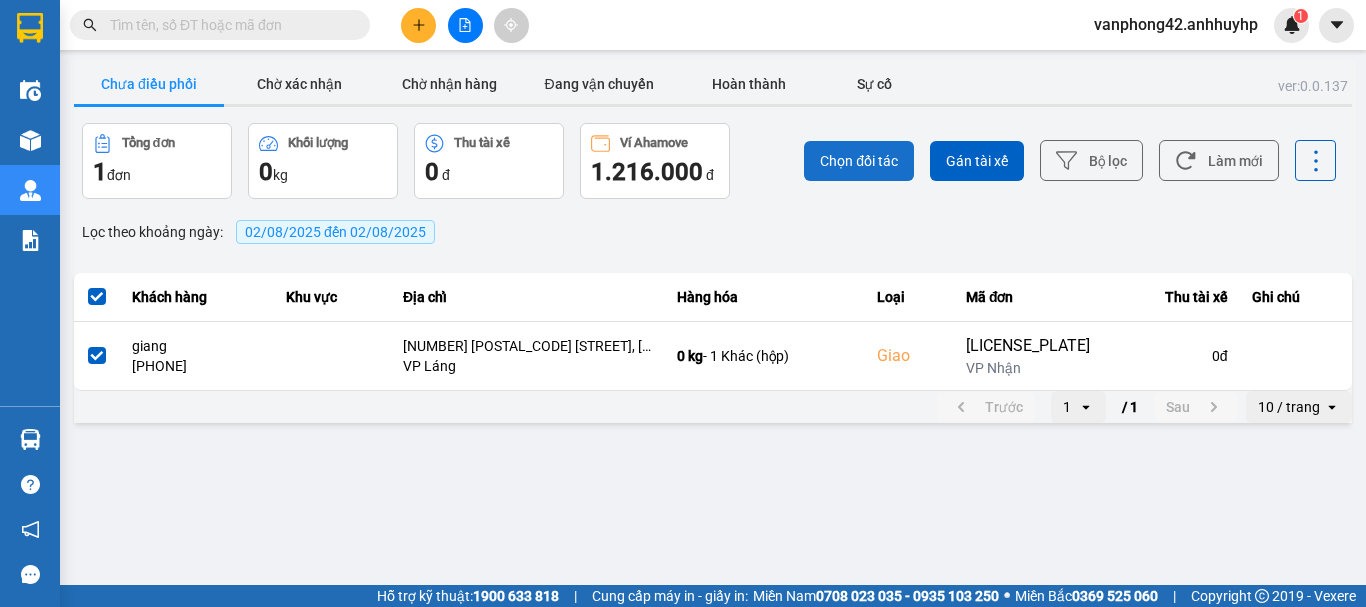 click on "Chọn đối tác" at bounding box center (859, 161) 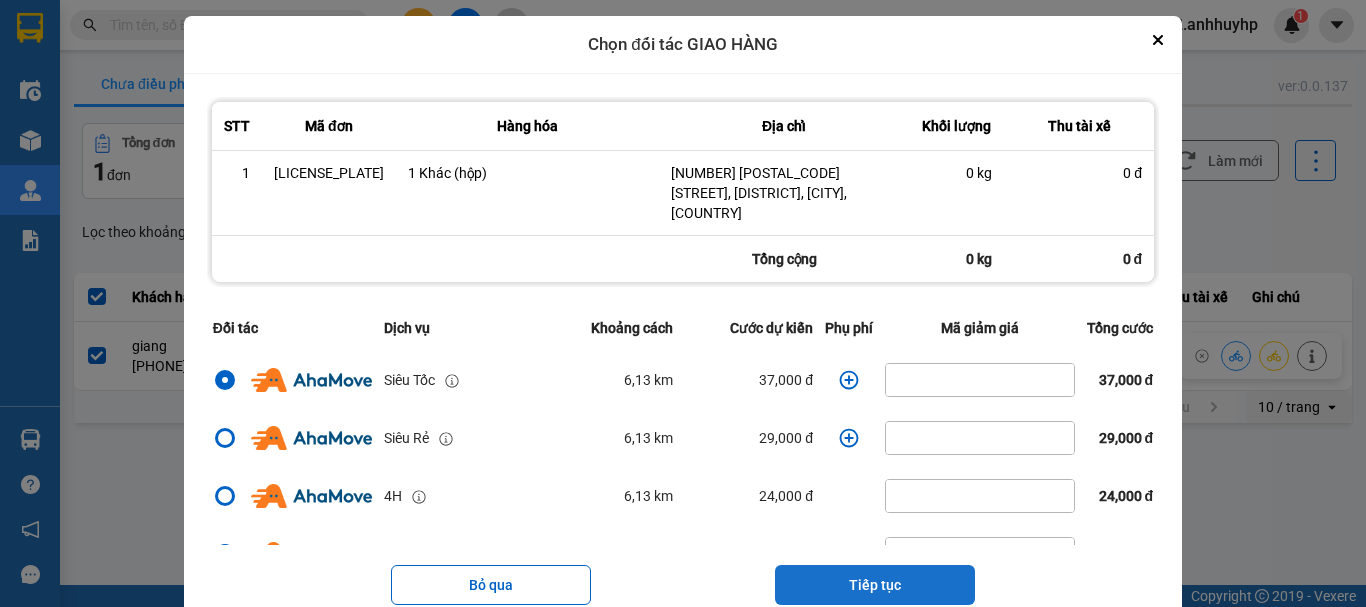 click on "Tiếp tục" at bounding box center [875, 585] 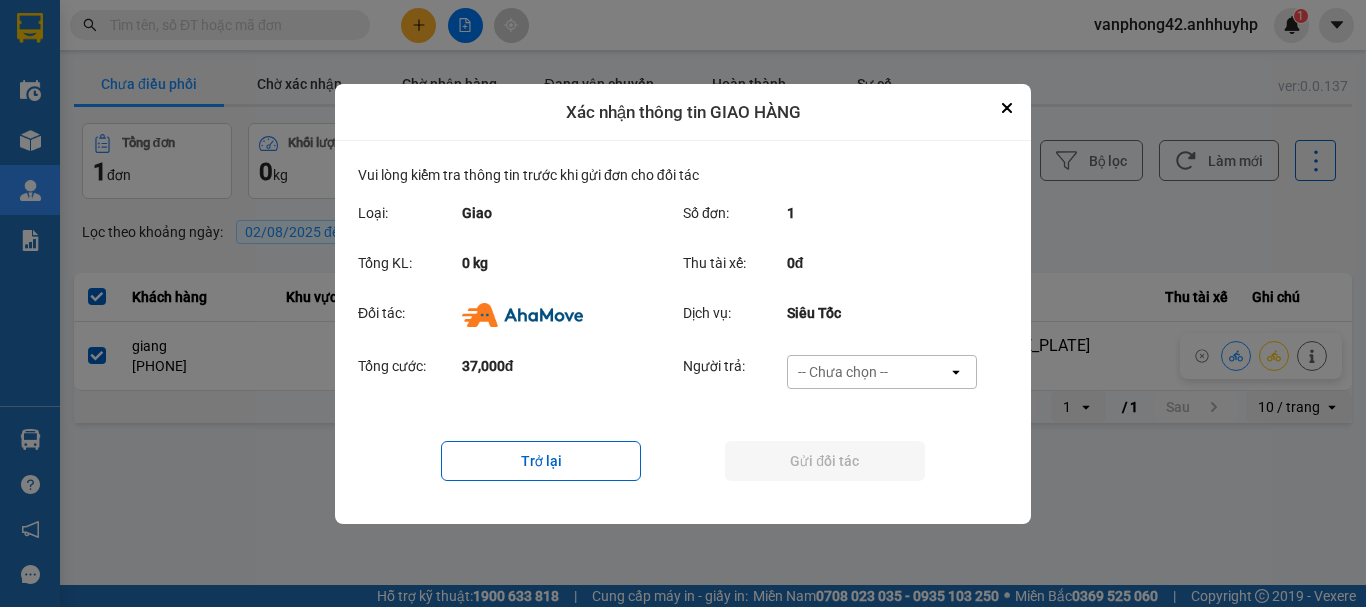 click on "-- Chưa chọn --" at bounding box center [843, 372] 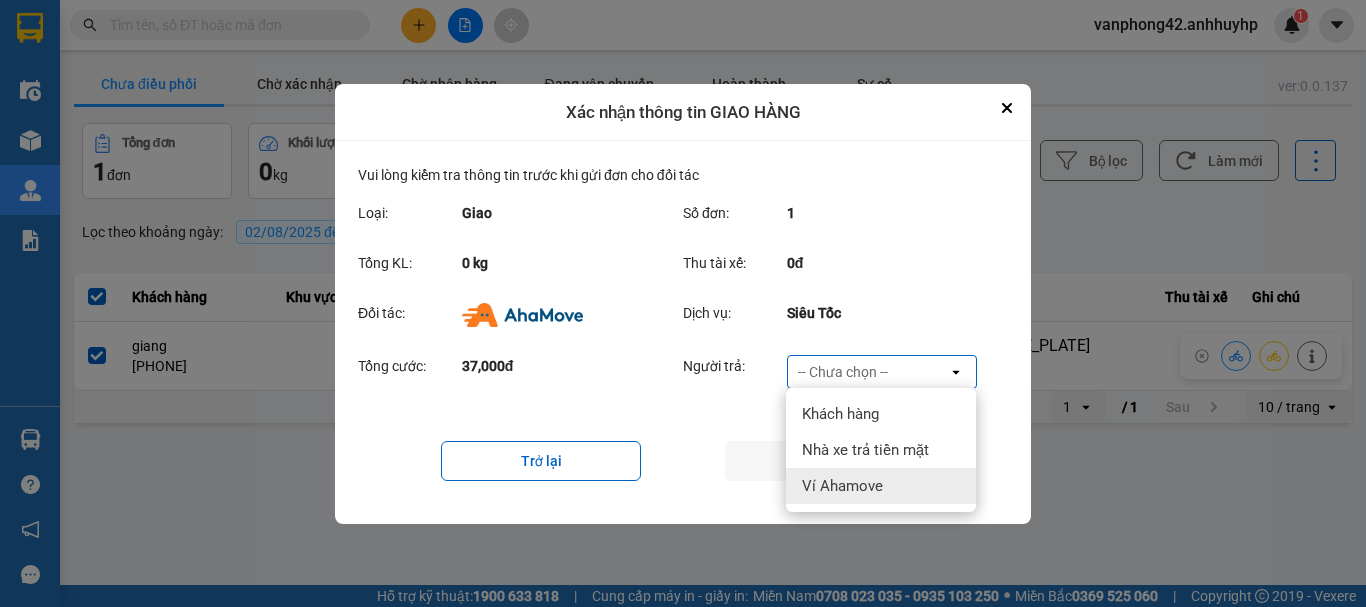 drag, startPoint x: 845, startPoint y: 481, endPoint x: 859, endPoint y: 480, distance: 14.035668 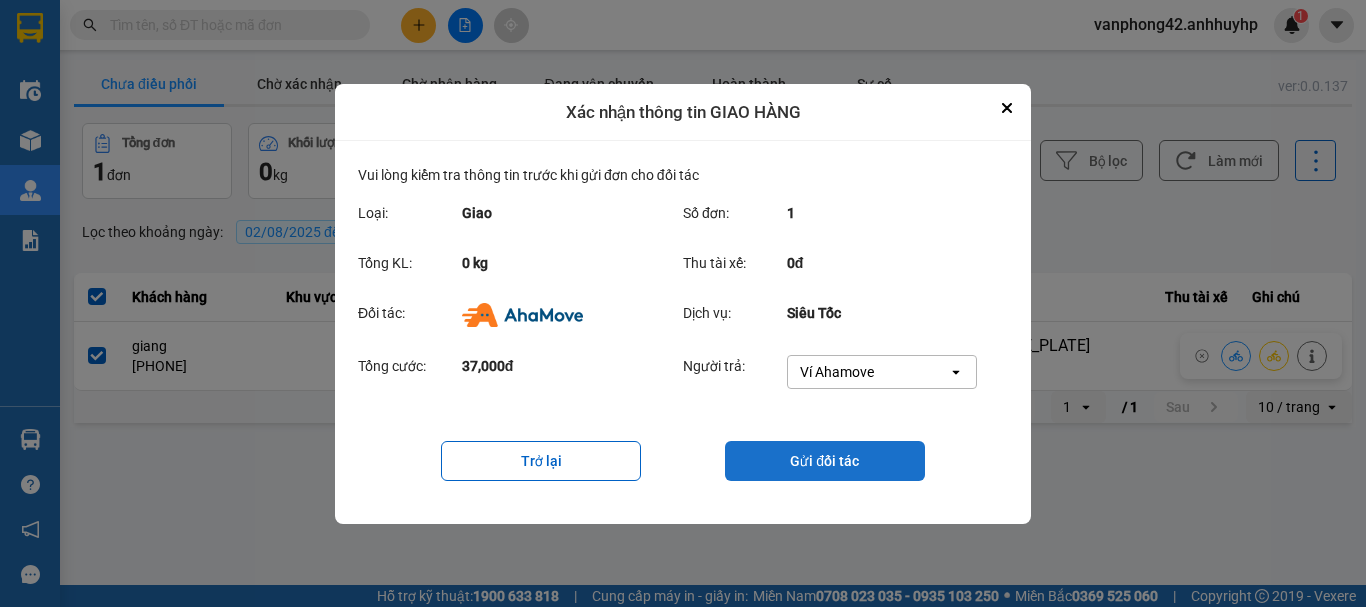 click on "Gửi đối tác" at bounding box center [825, 461] 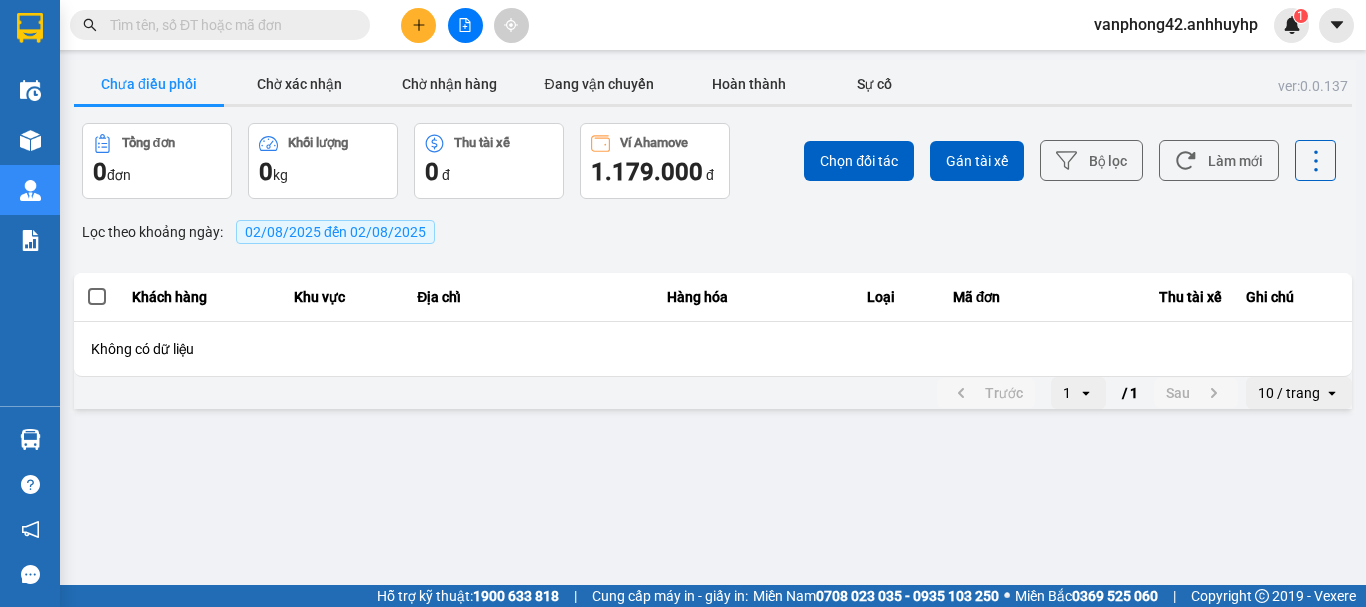 click on "02/08/2025 đến 02/08/2025" at bounding box center [335, 232] 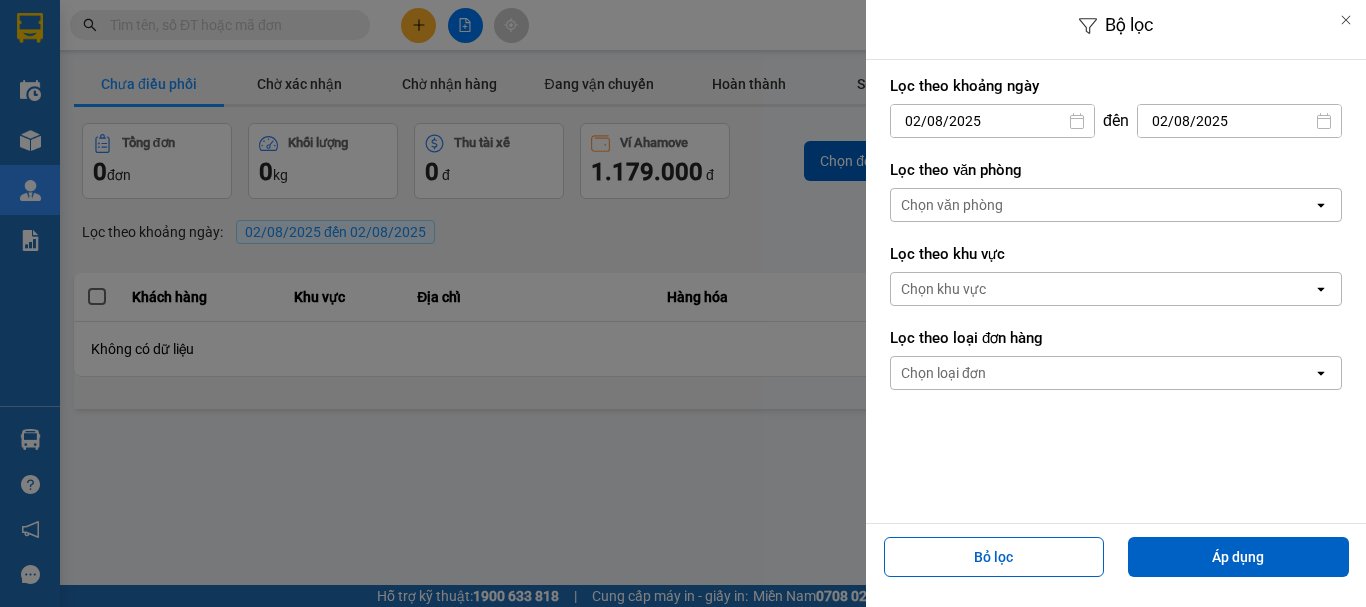 click on "02/08/2025" at bounding box center [992, 121] 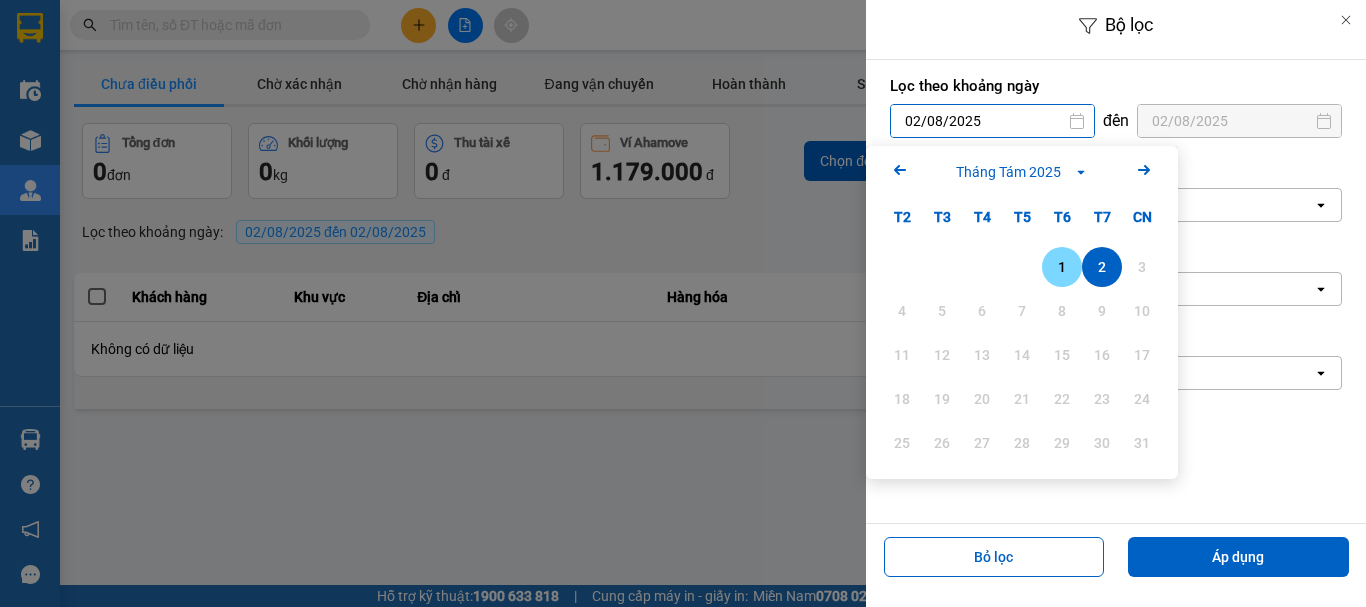 click on "1" at bounding box center (1062, 267) 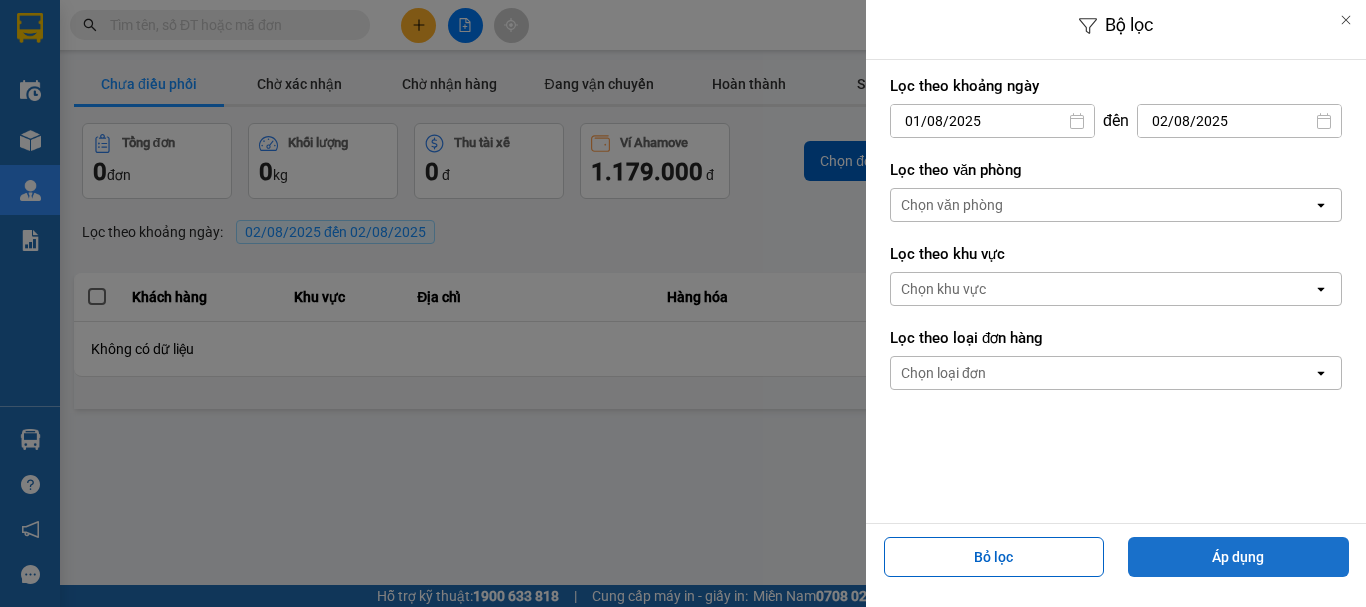 click on "Áp dụng" at bounding box center [1238, 557] 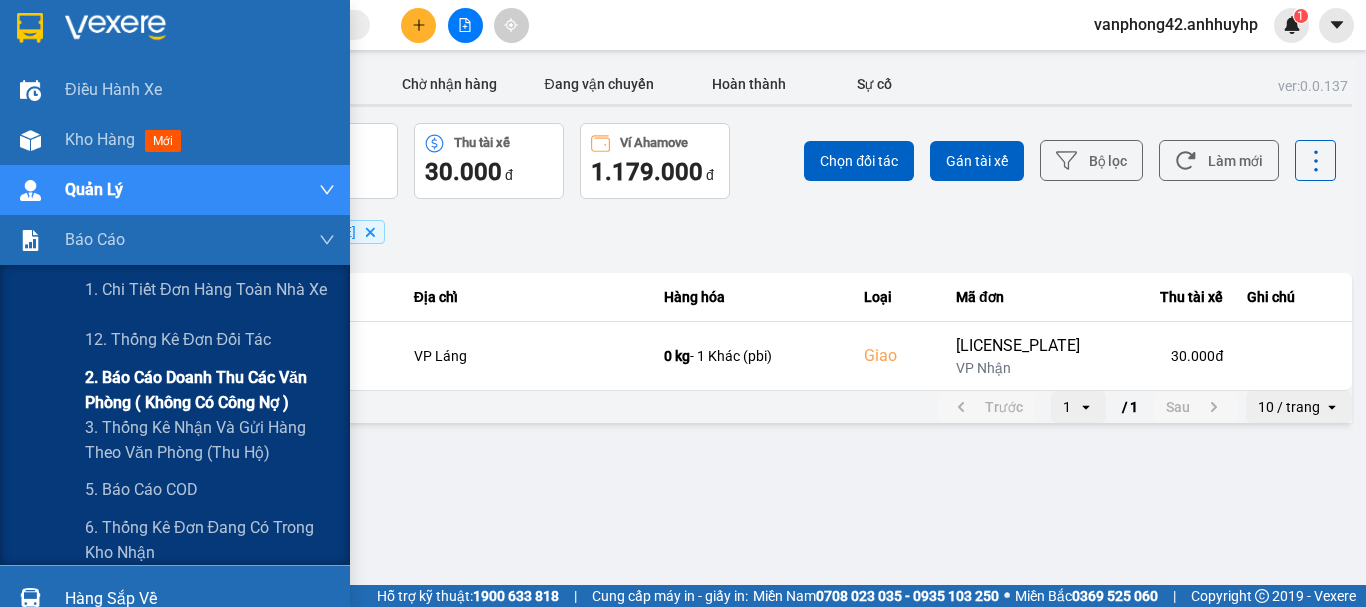 click on "2. Báo cáo doanh thu các văn phòng ( không có công nợ )" at bounding box center (210, 390) 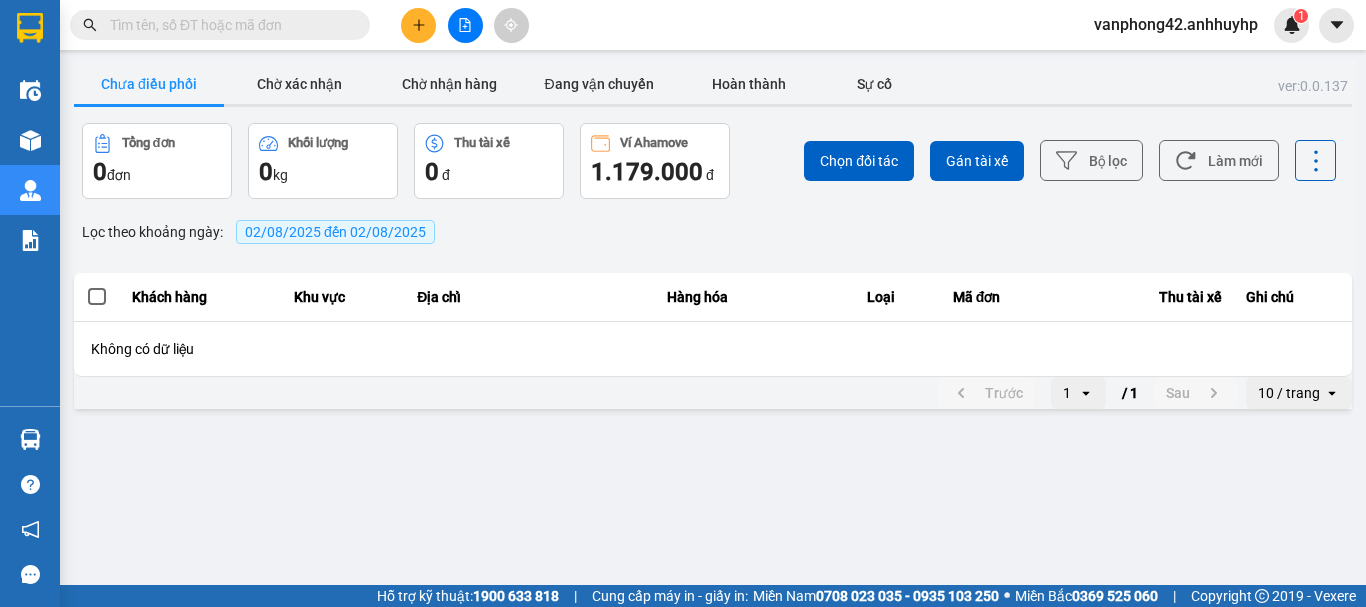 scroll, scrollTop: 0, scrollLeft: 0, axis: both 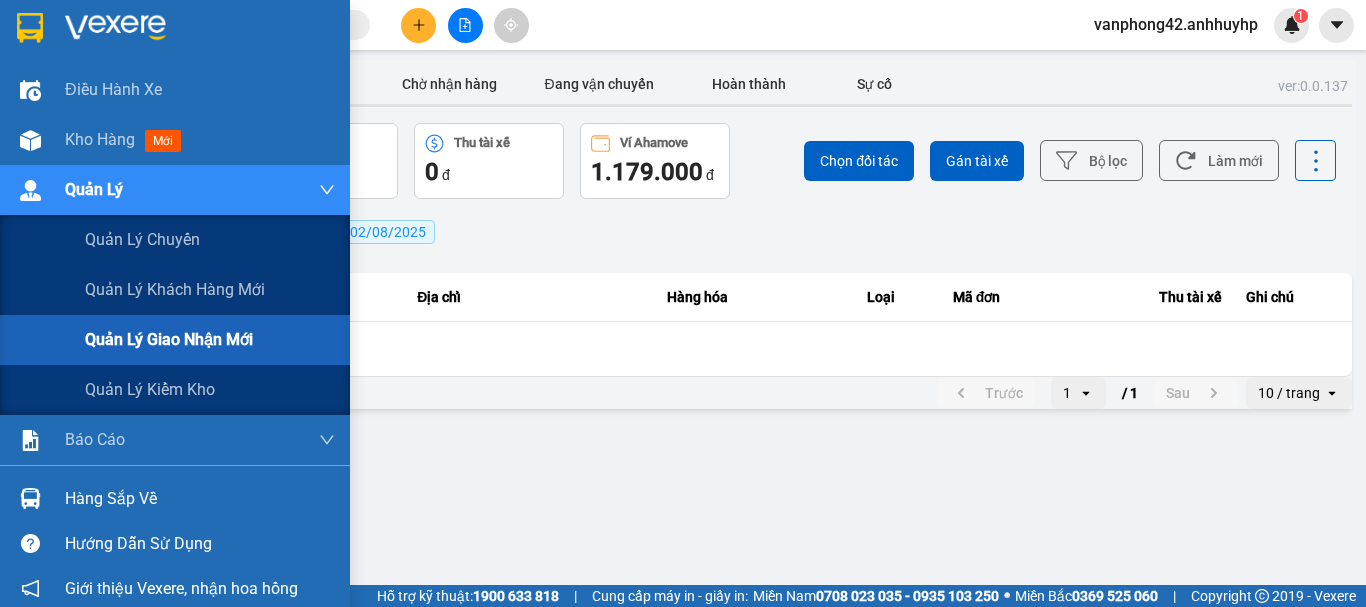 click on "Quản lý giao nhận mới" at bounding box center (169, 339) 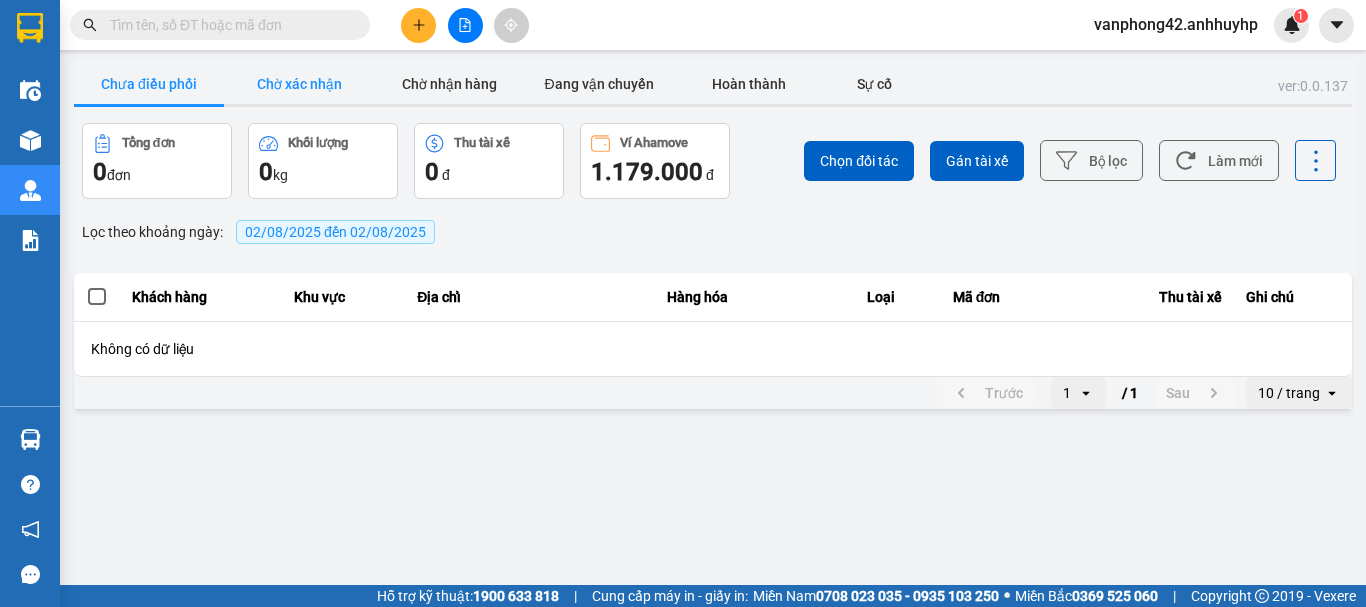 click on "Chờ xác nhận" at bounding box center [299, 84] 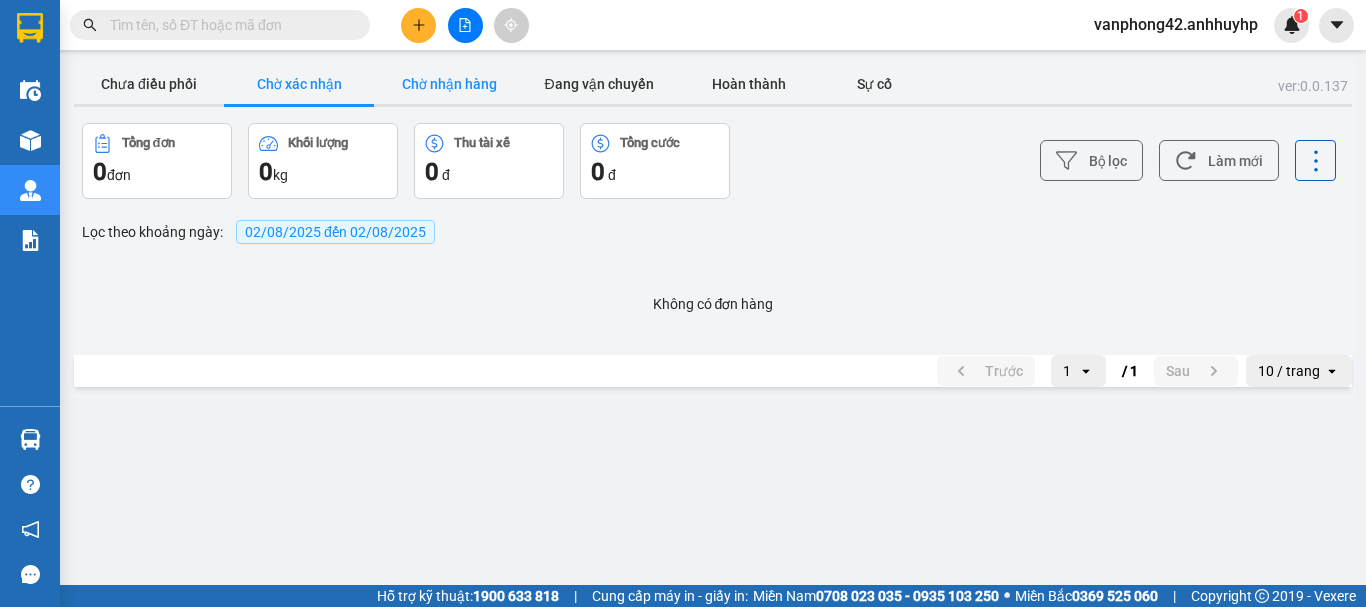 click on "Chờ nhận hàng" at bounding box center (449, 84) 